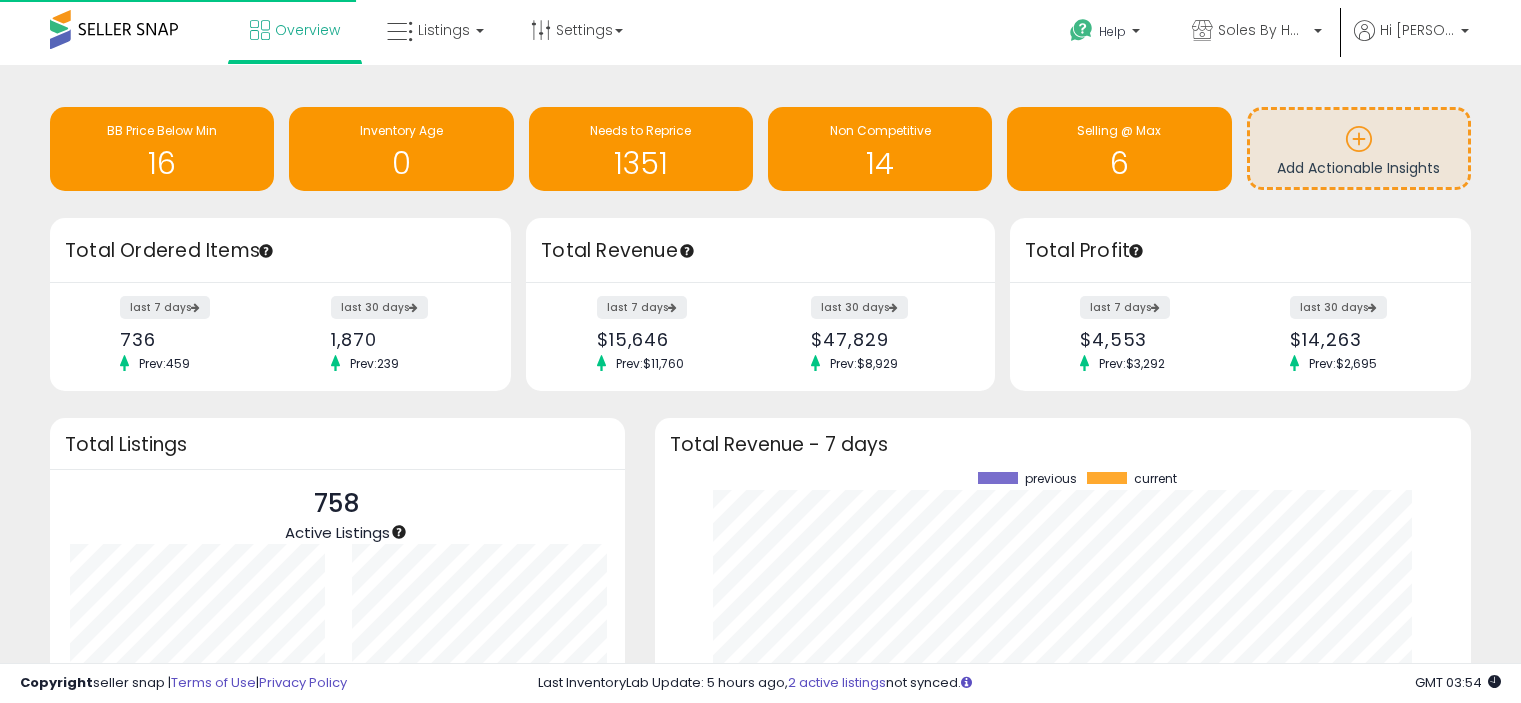 scroll, scrollTop: 0, scrollLeft: 0, axis: both 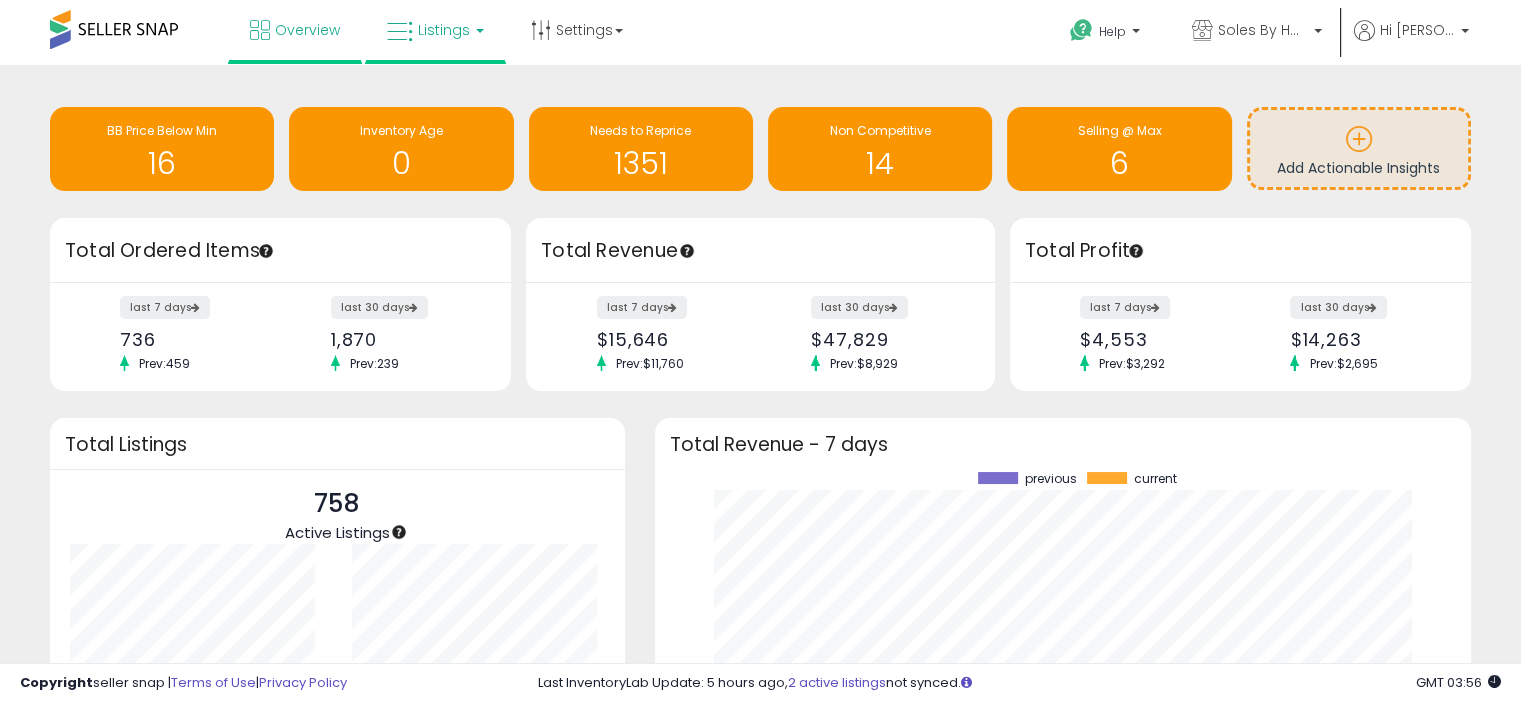 click on "Listings" at bounding box center (435, 30) 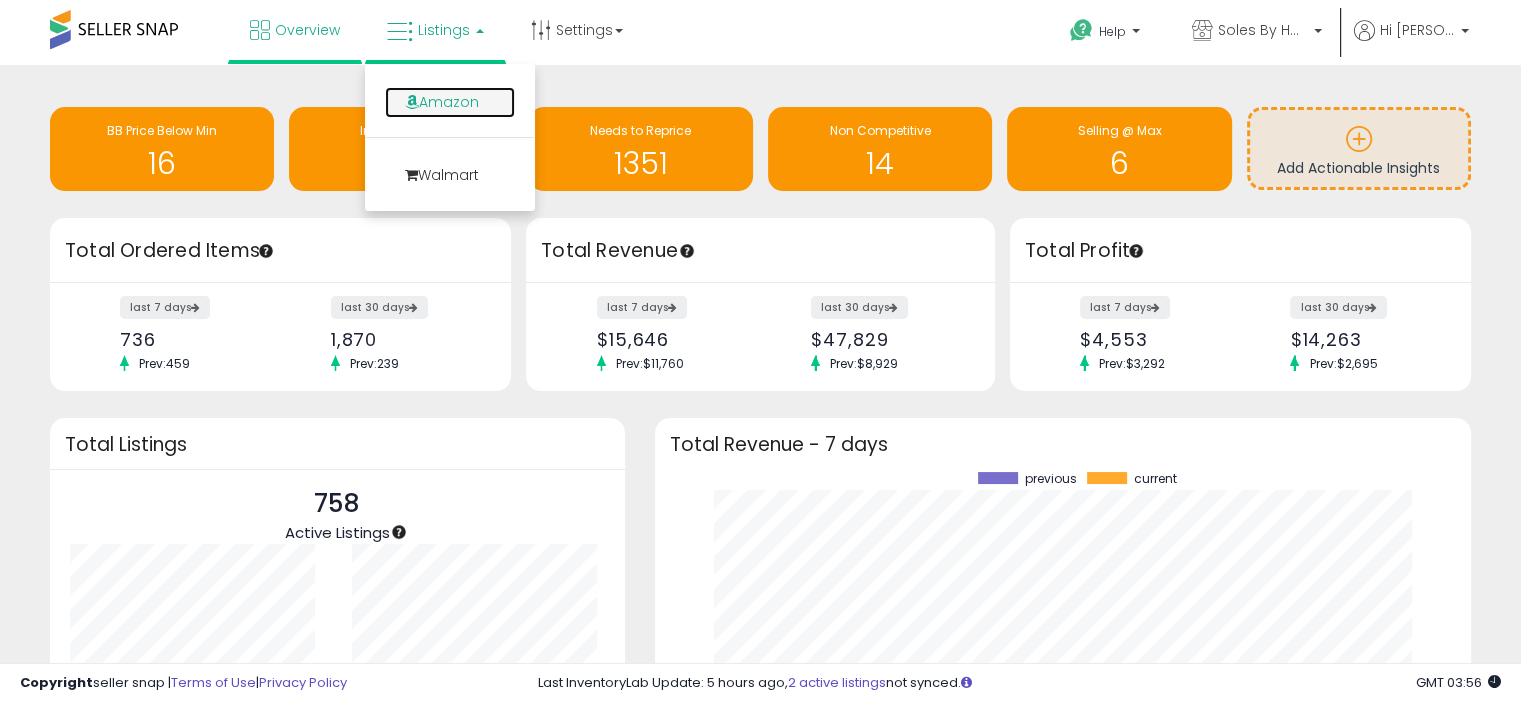click on "Amazon" at bounding box center (450, 102) 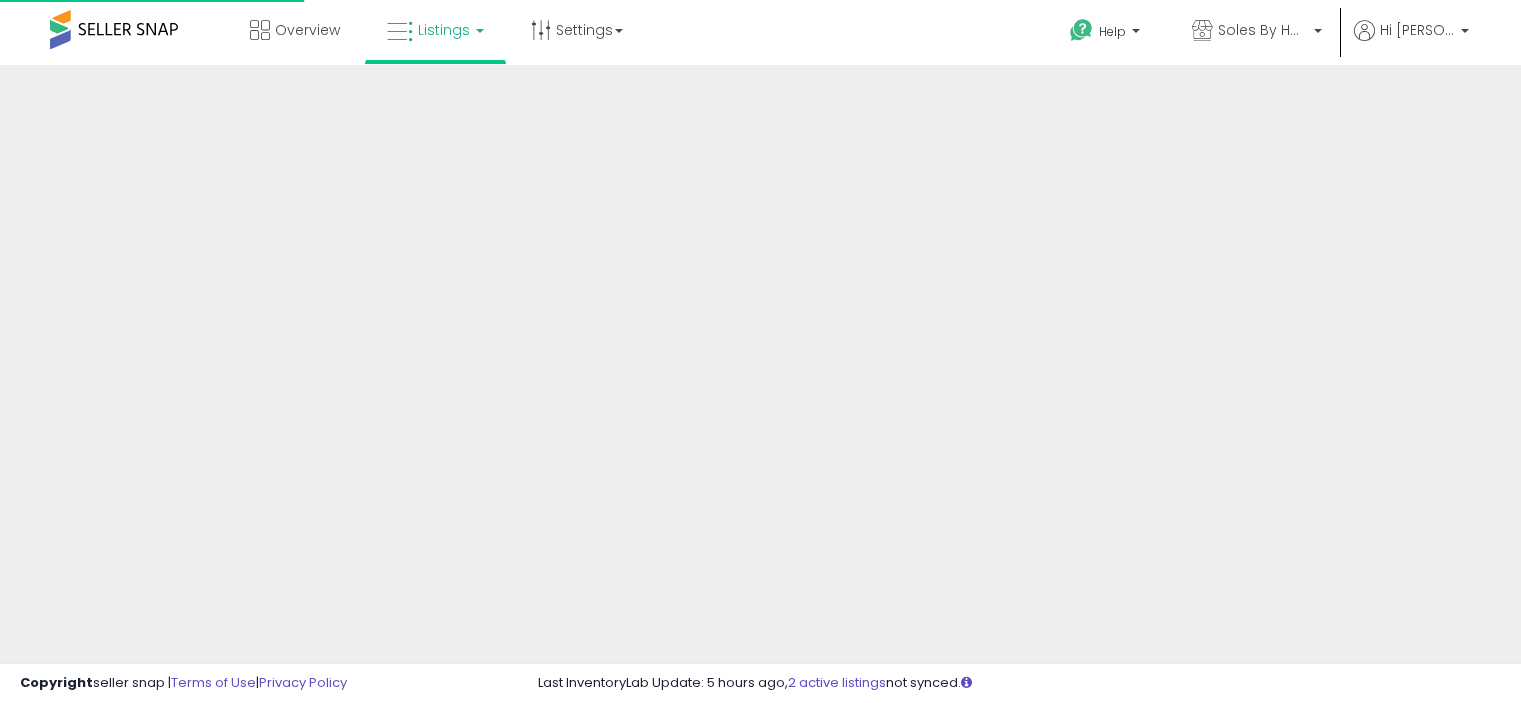 scroll, scrollTop: 0, scrollLeft: 0, axis: both 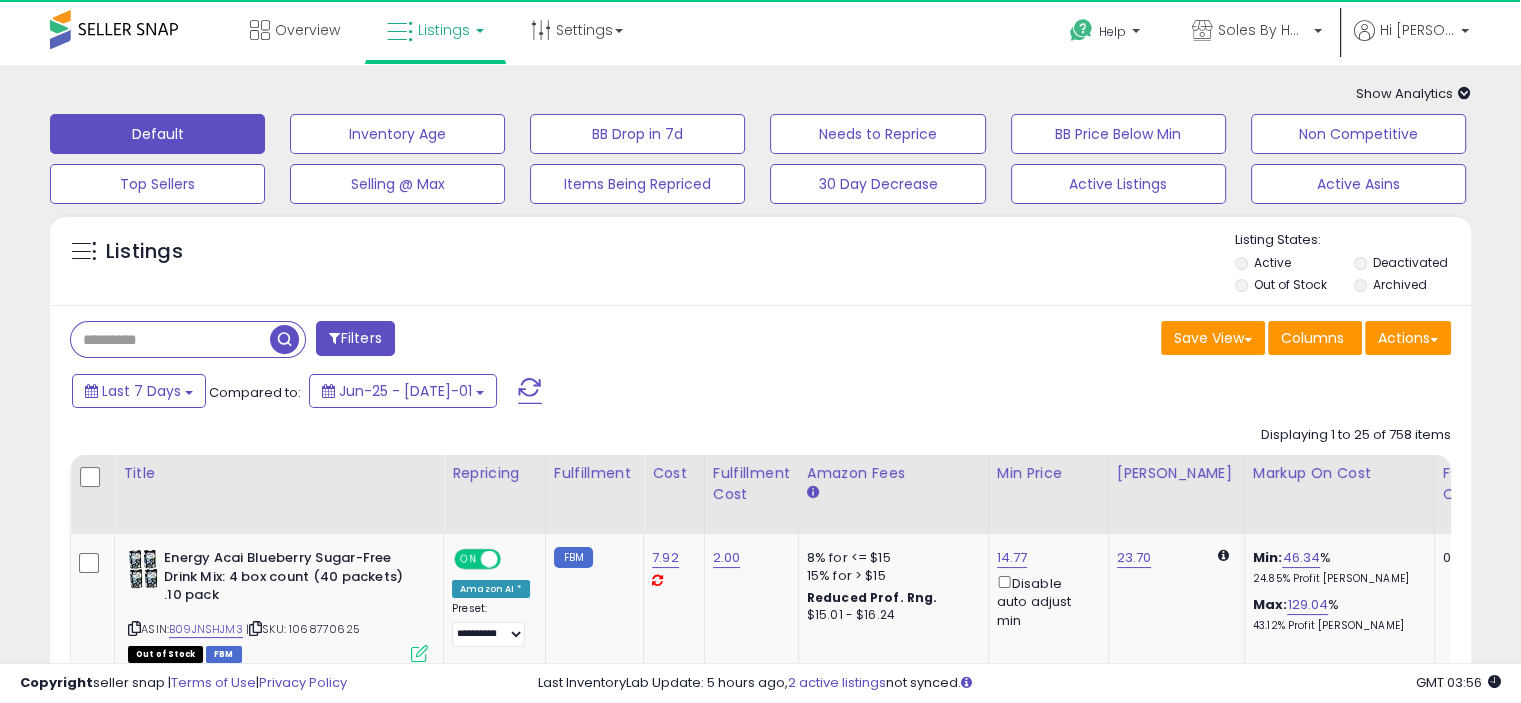 click on "Listings" at bounding box center [444, 30] 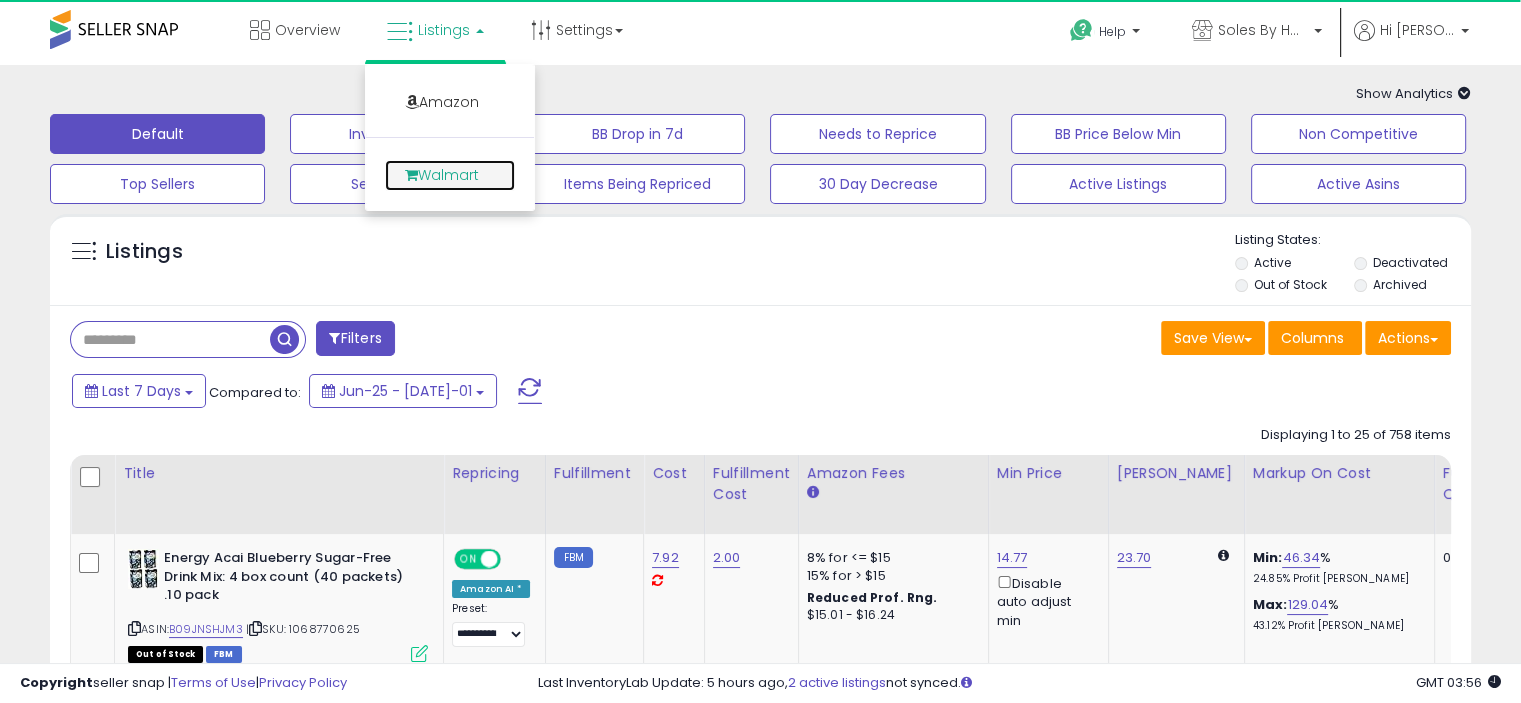 click on "Walmart" at bounding box center (450, 175) 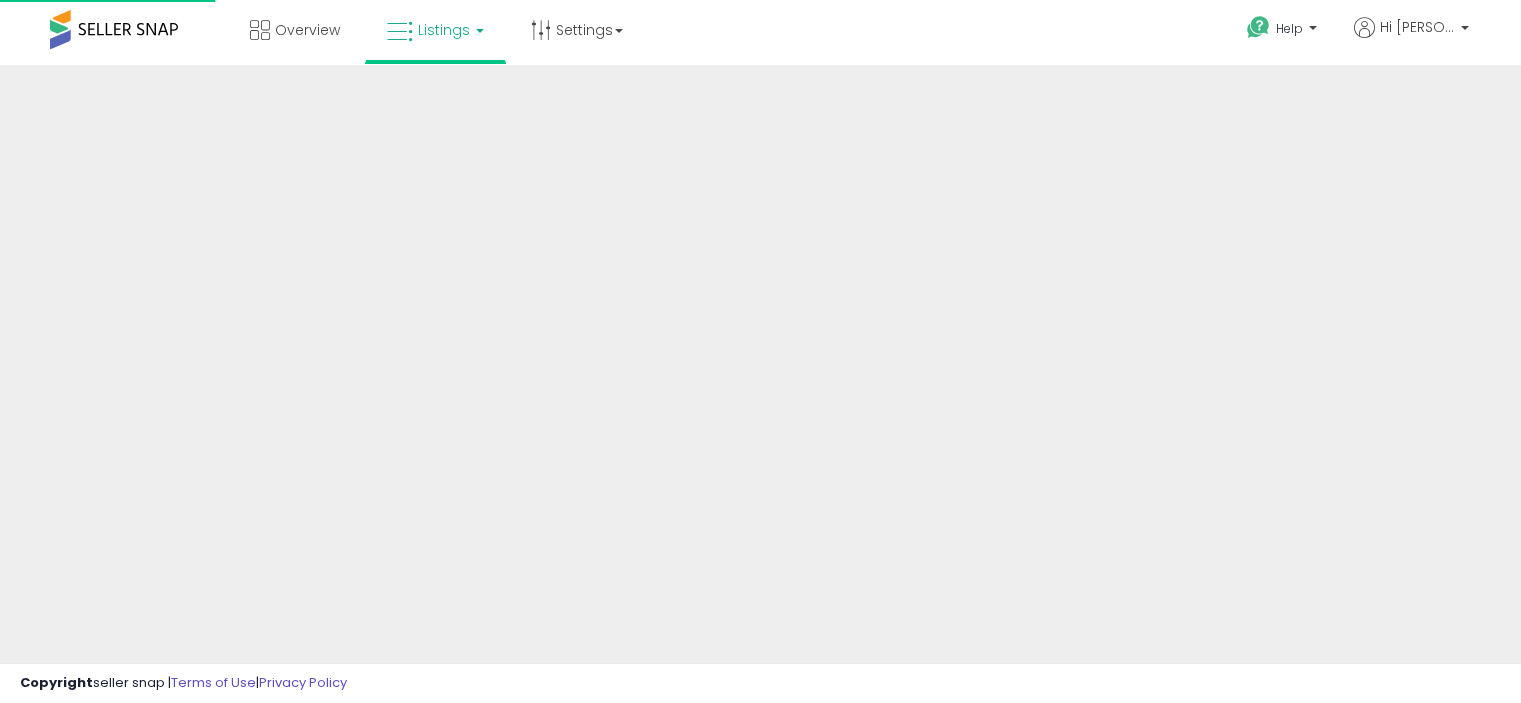scroll, scrollTop: 0, scrollLeft: 0, axis: both 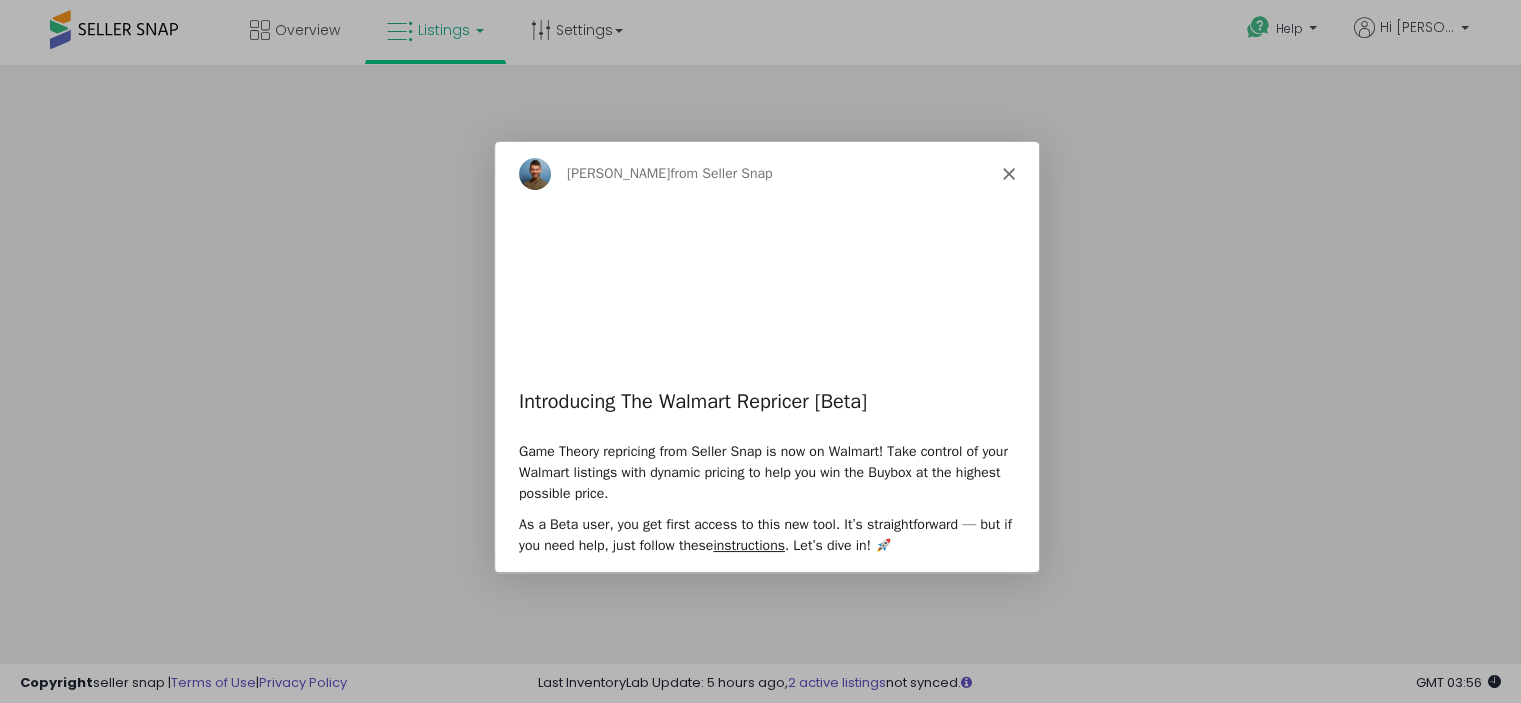 click 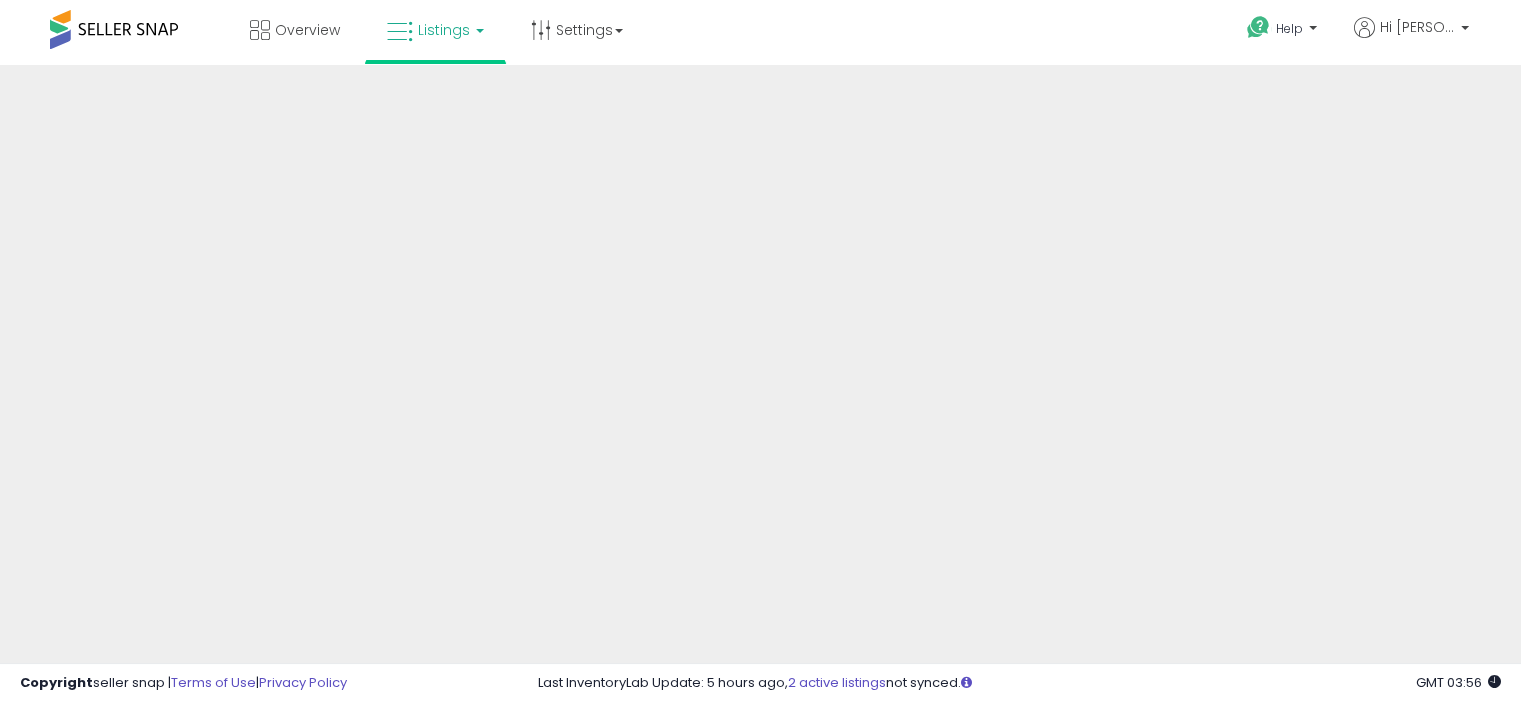 click on "Listings" at bounding box center (444, 30) 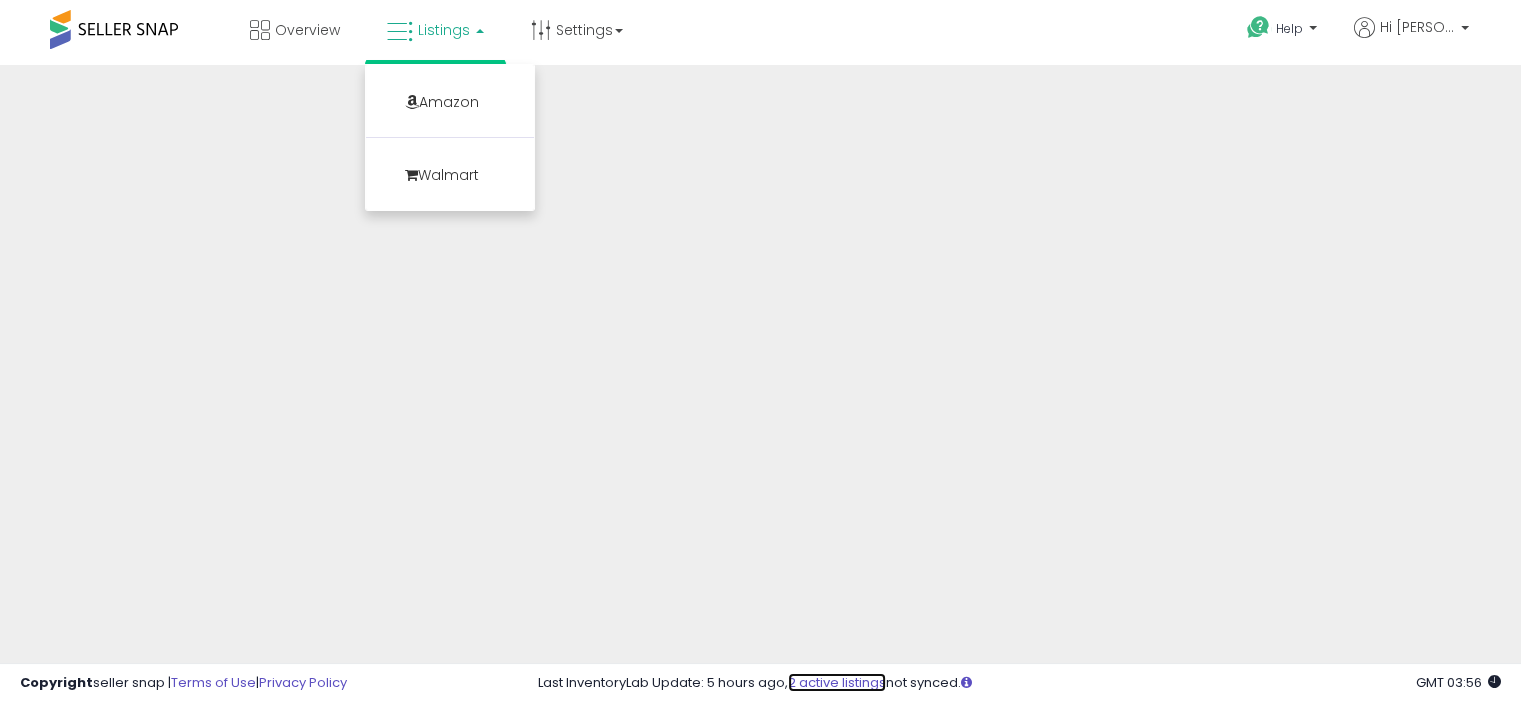 click on "2 active listings" at bounding box center [837, 682] 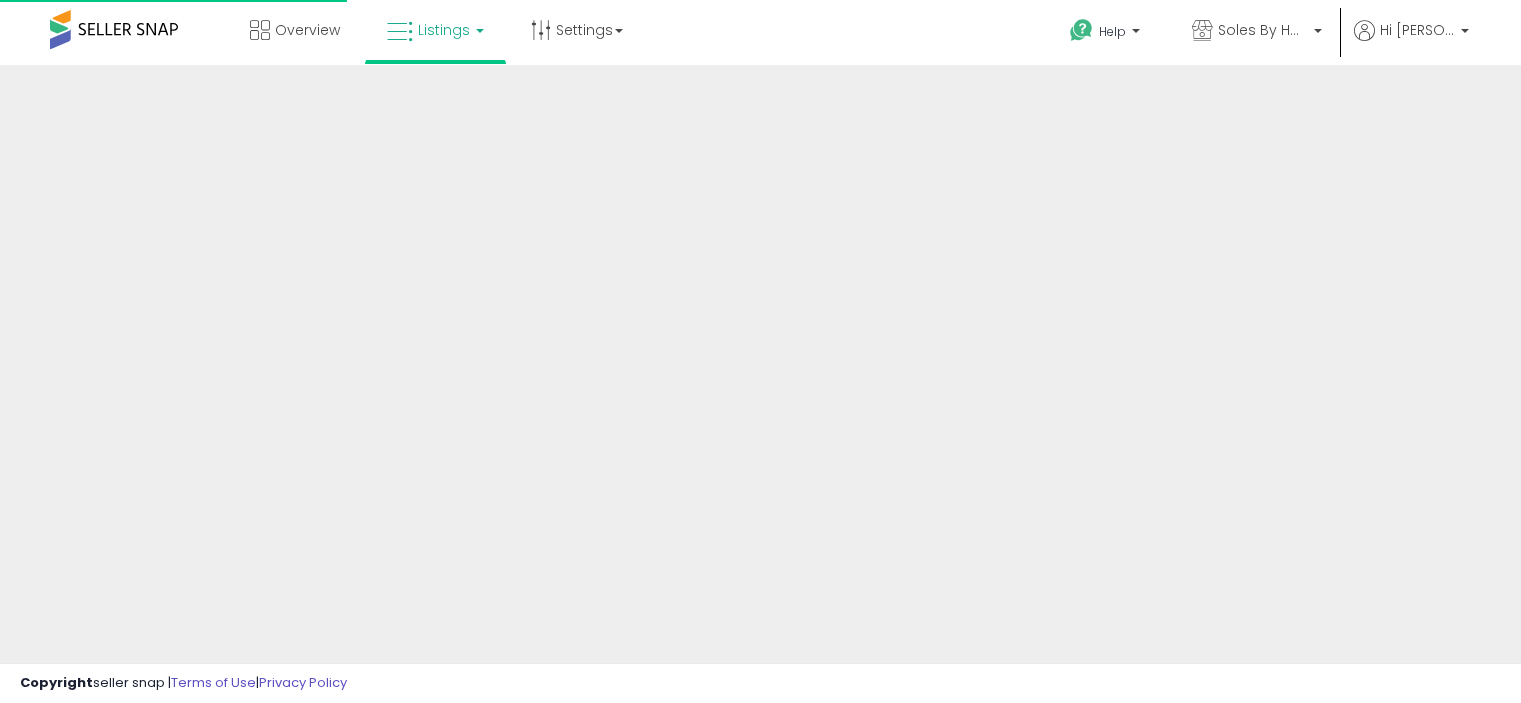 scroll, scrollTop: 0, scrollLeft: 0, axis: both 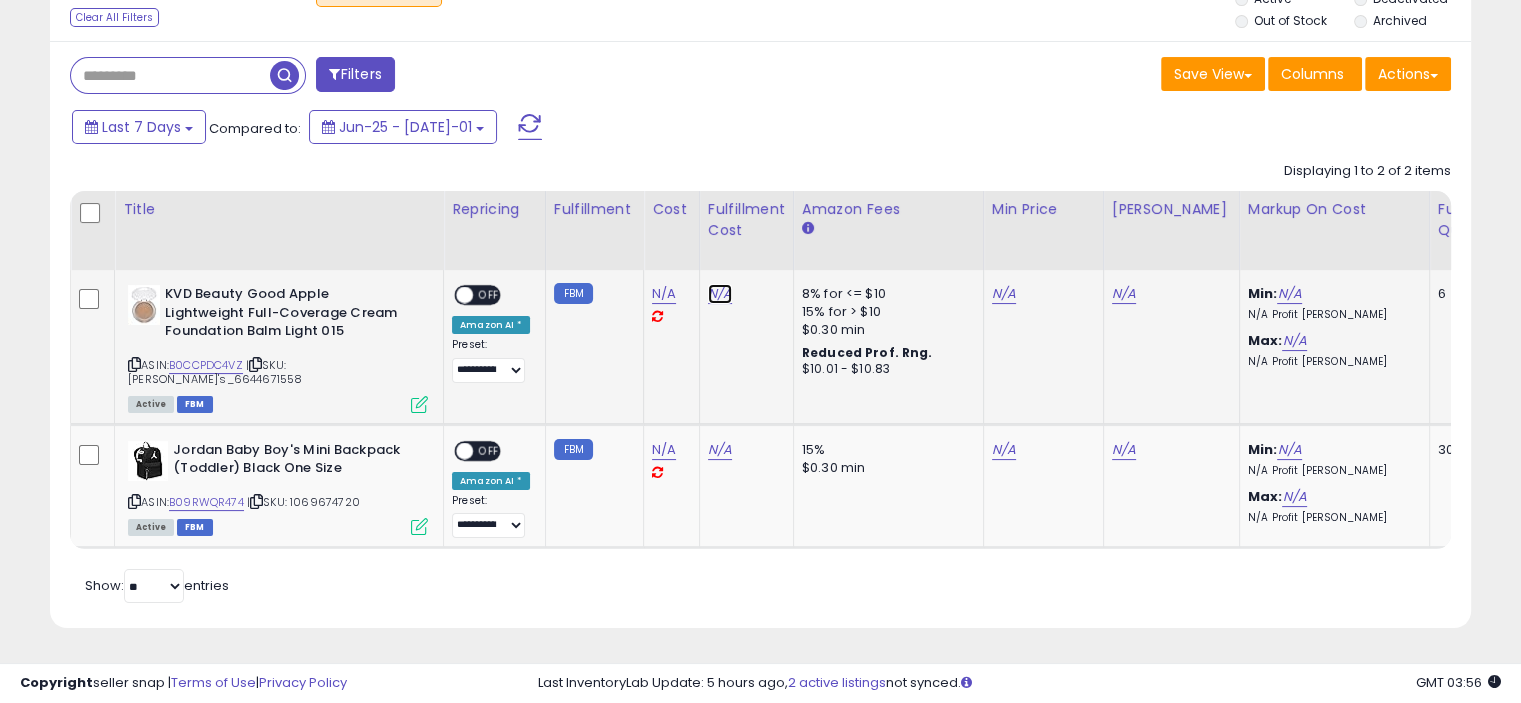 click on "N/A" at bounding box center [720, 294] 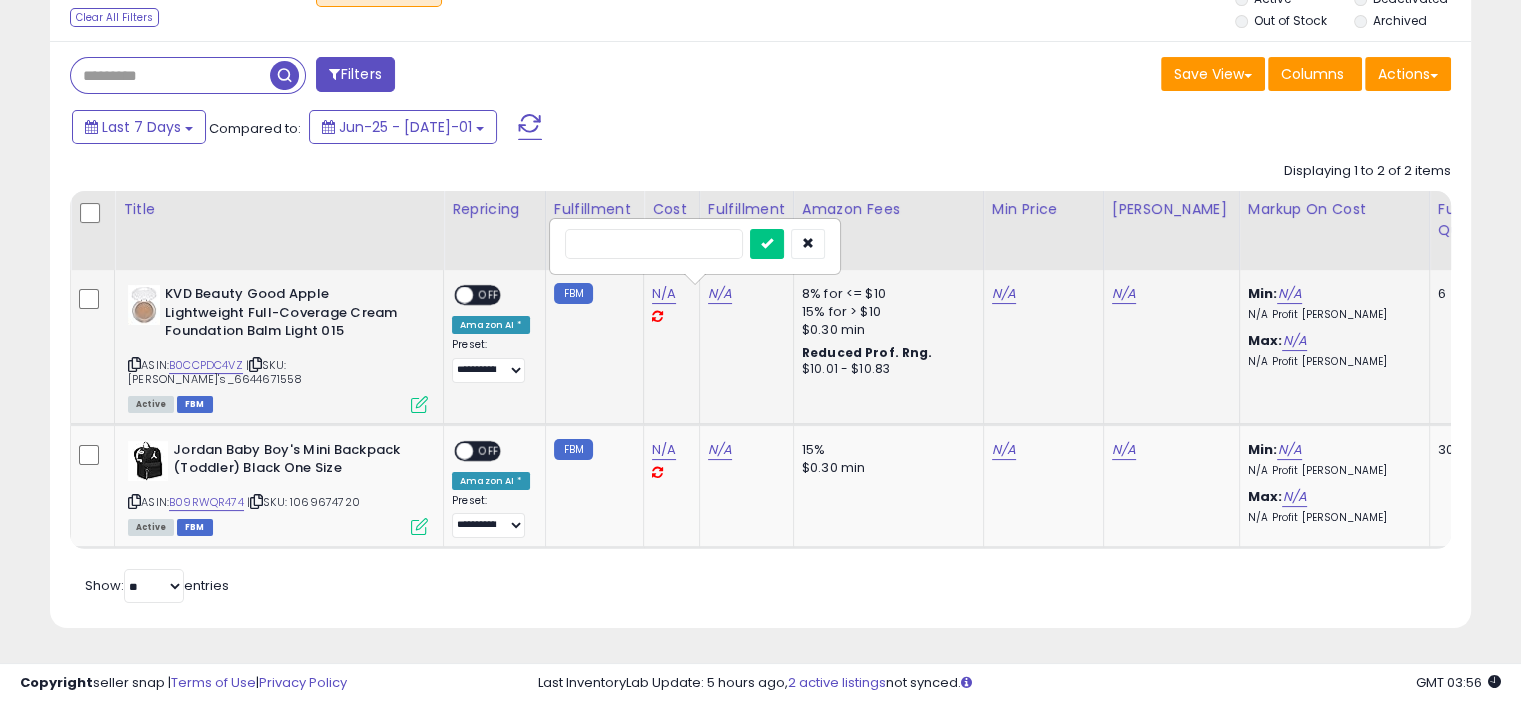type on "*" 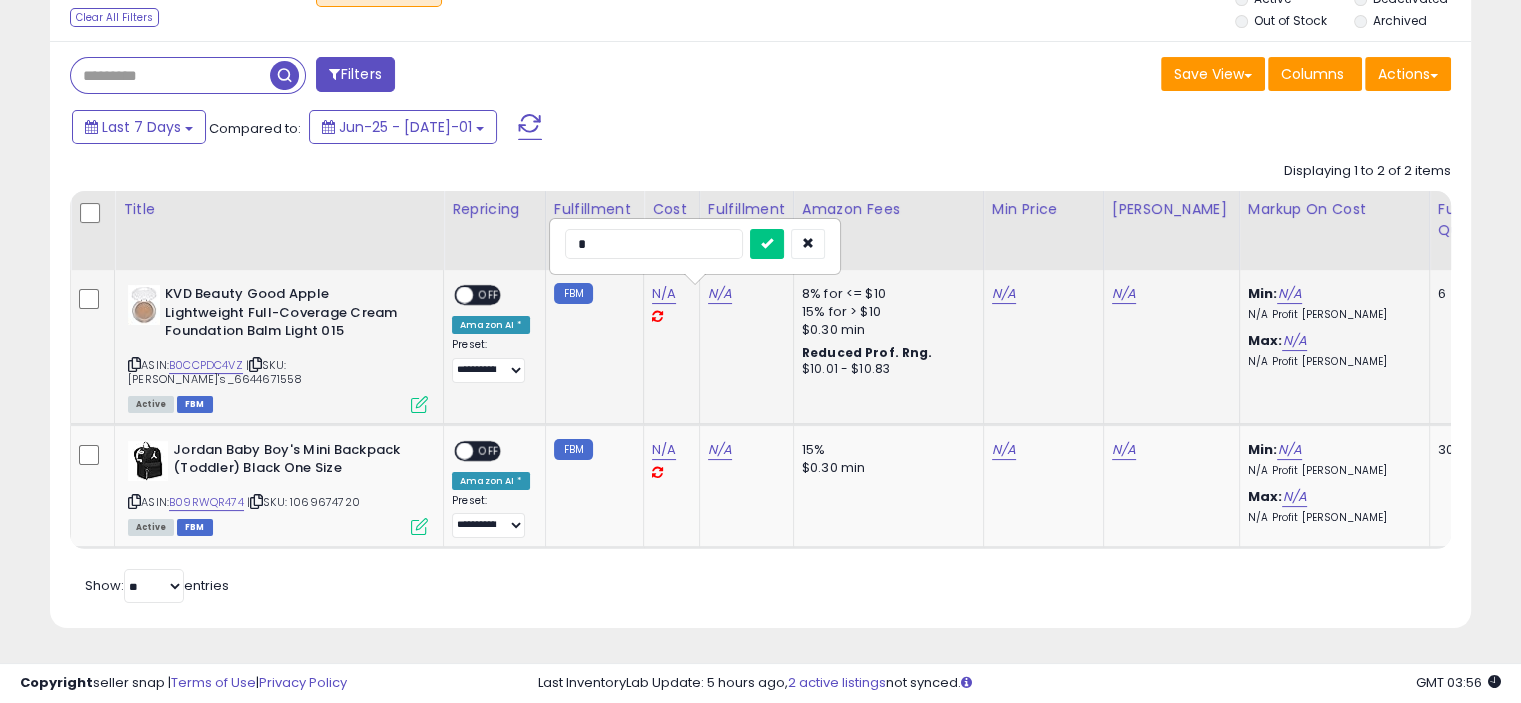 click at bounding box center (767, 244) 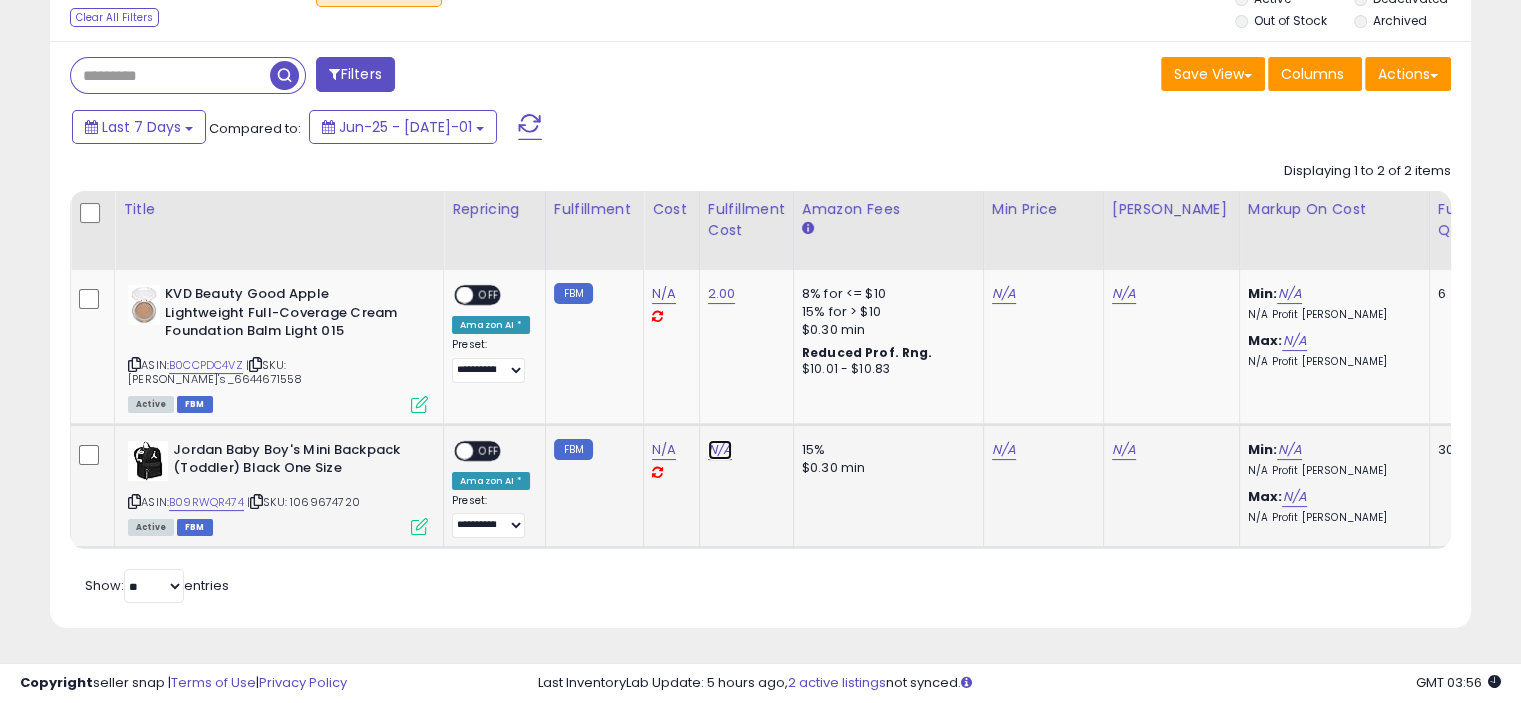 click on "N/A" at bounding box center [720, 450] 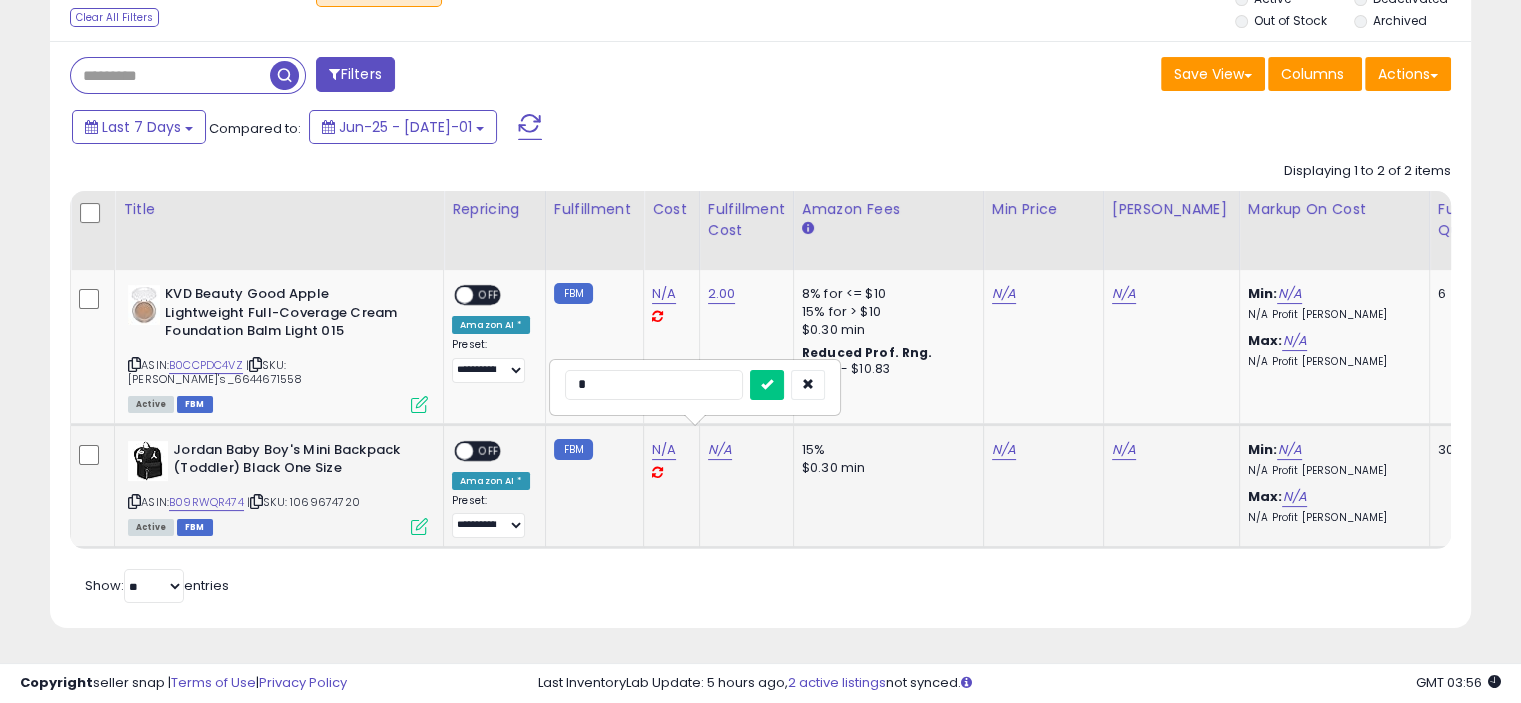 click at bounding box center (767, 385) 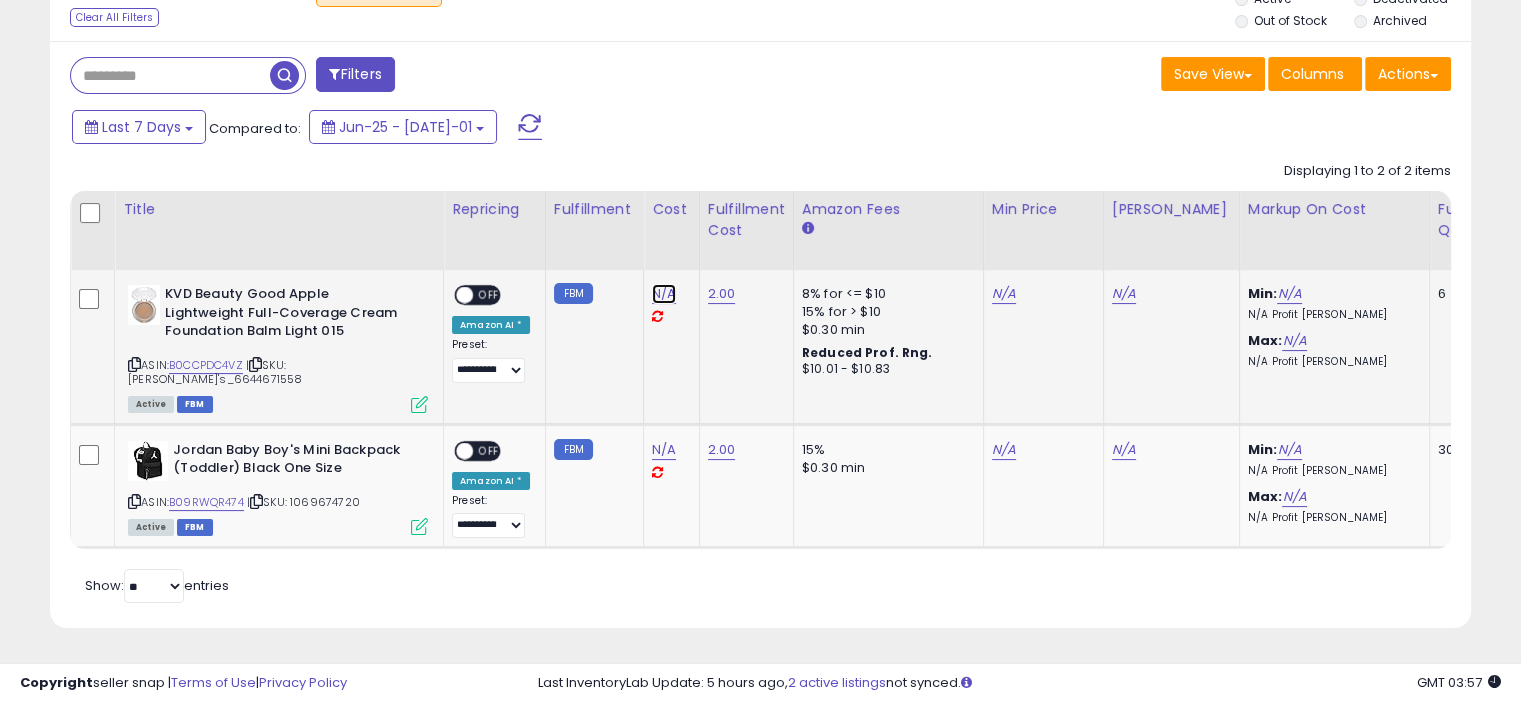 click on "N/A" at bounding box center [664, 294] 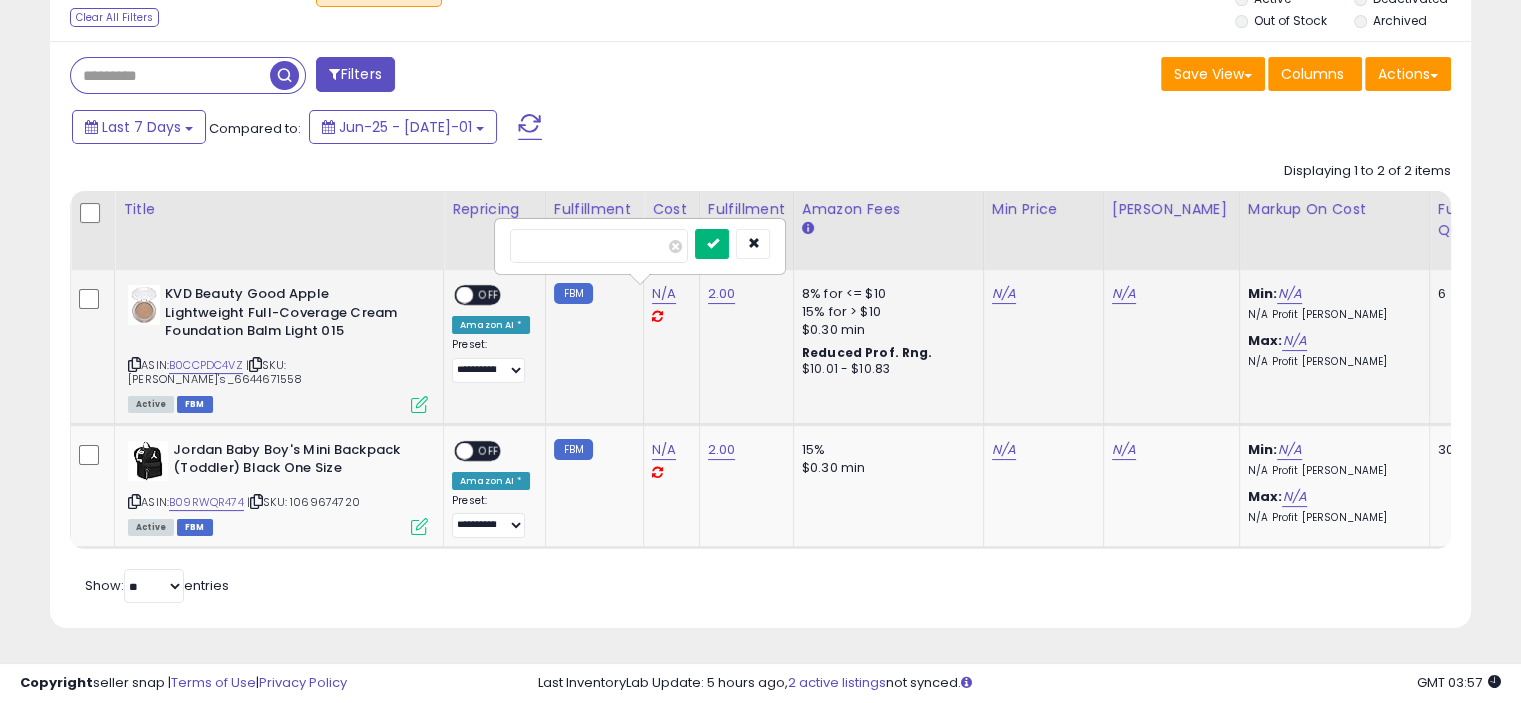 type on "*****" 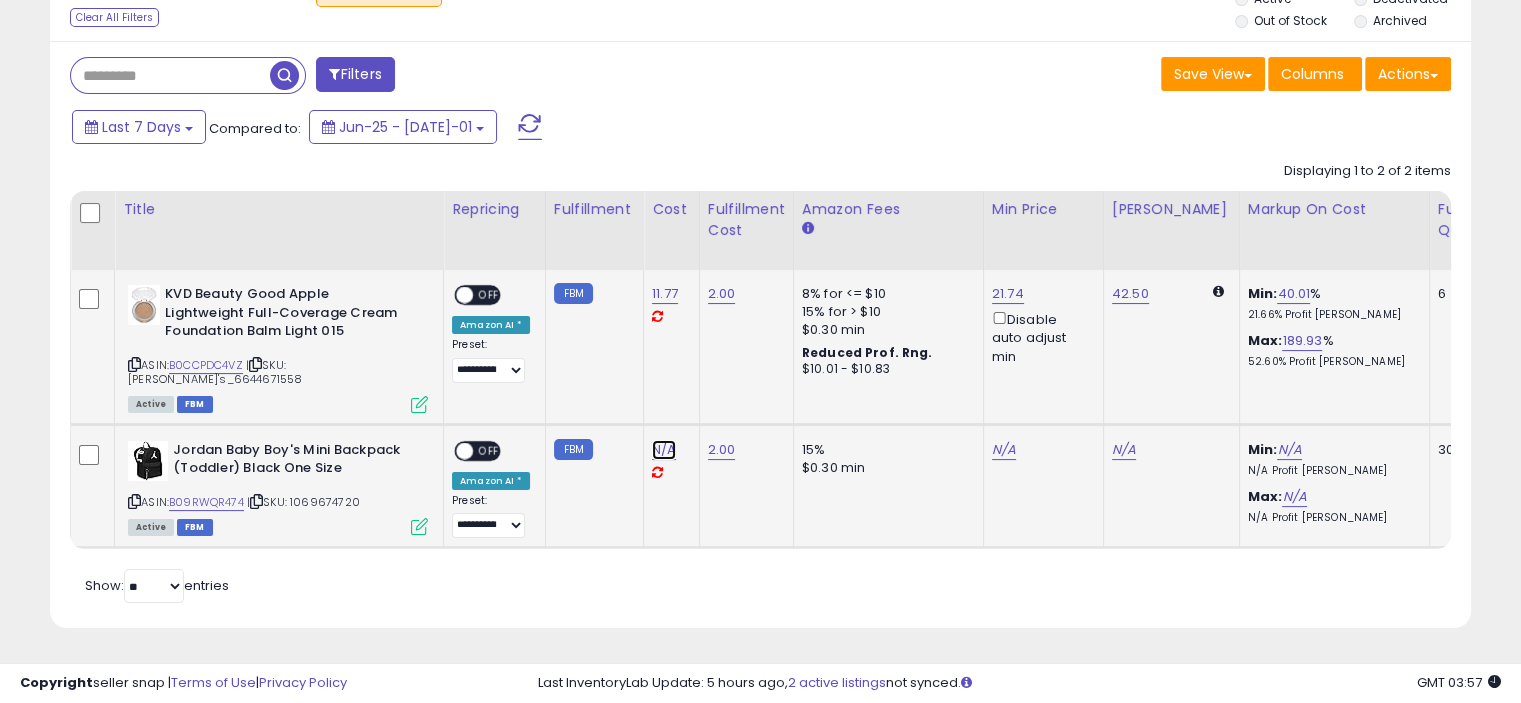 click on "N/A" at bounding box center [664, 450] 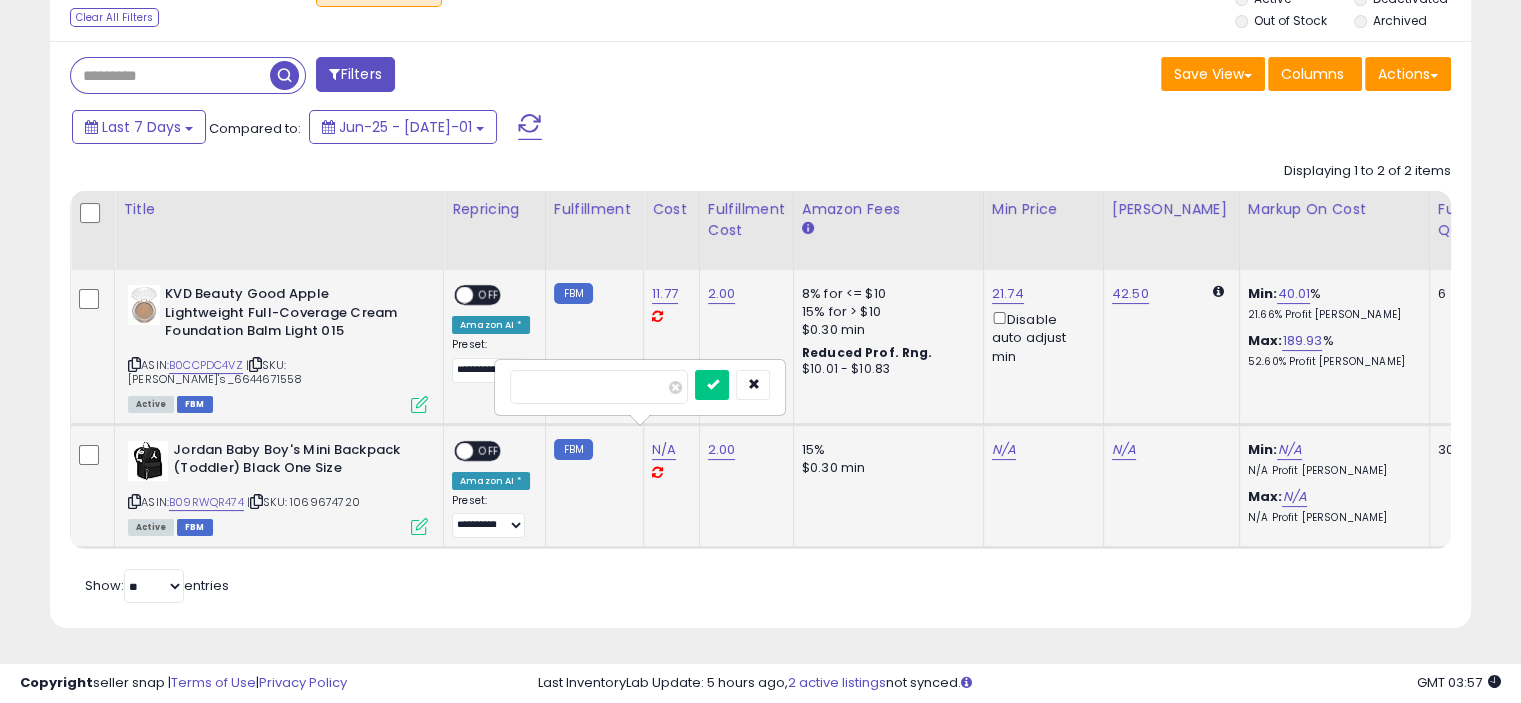 type on "****" 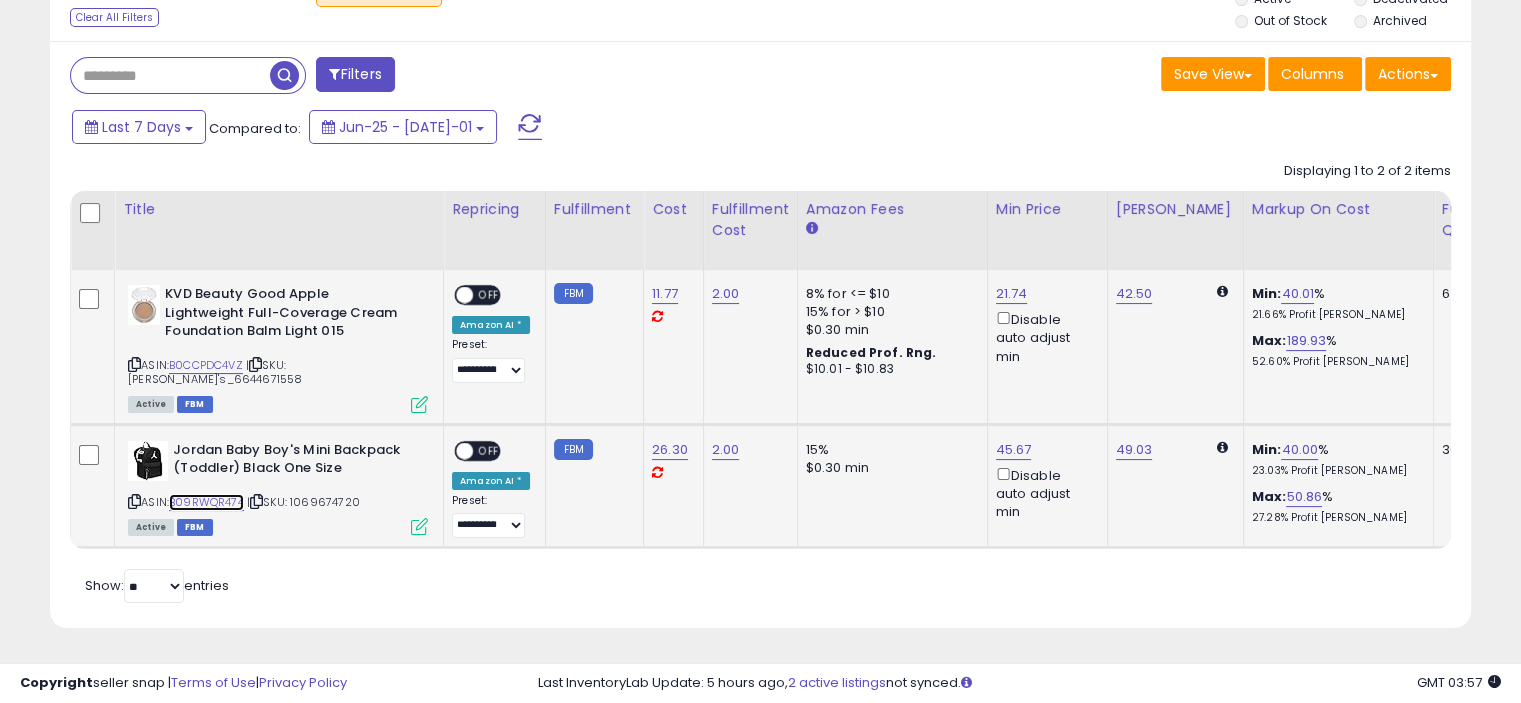 click on "B09RWQR474" at bounding box center (206, 502) 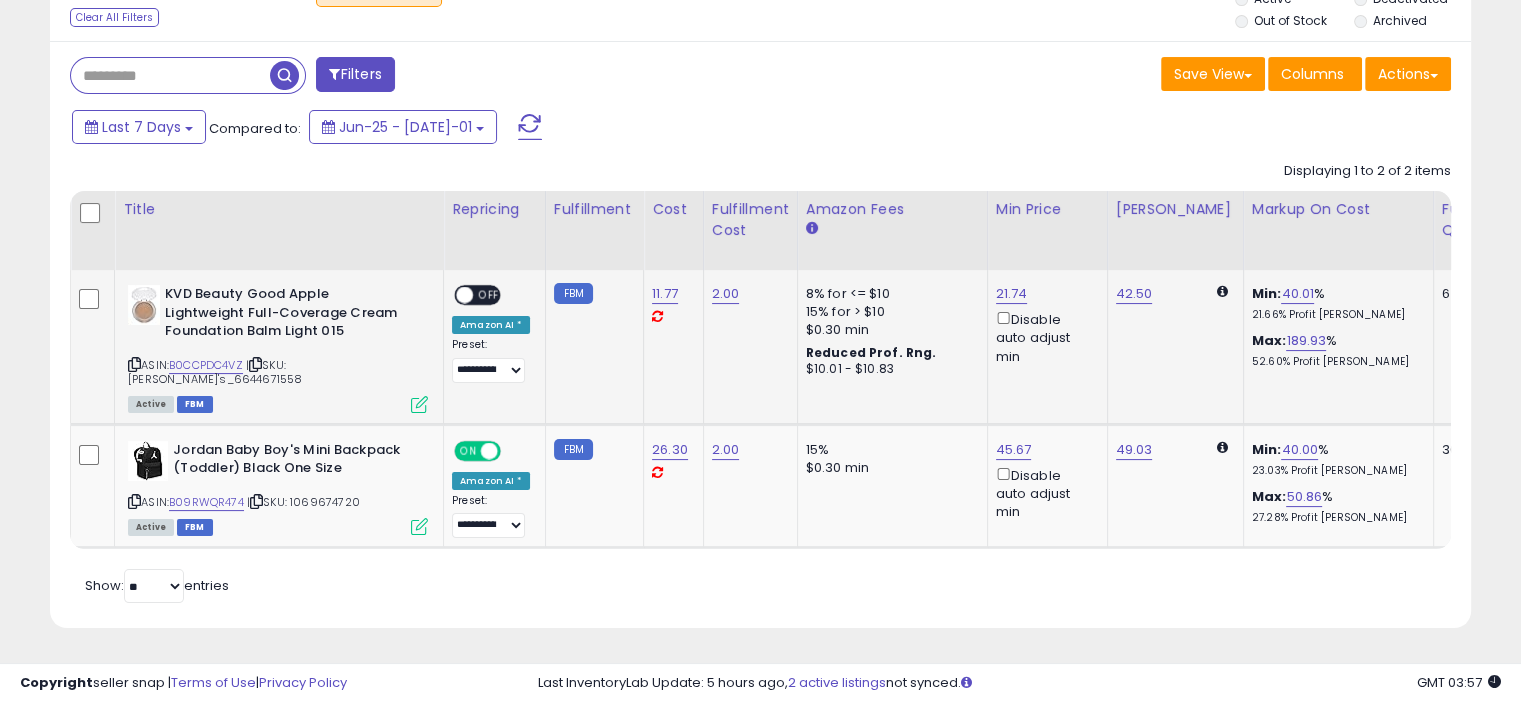 click on "OFF" at bounding box center [489, 295] 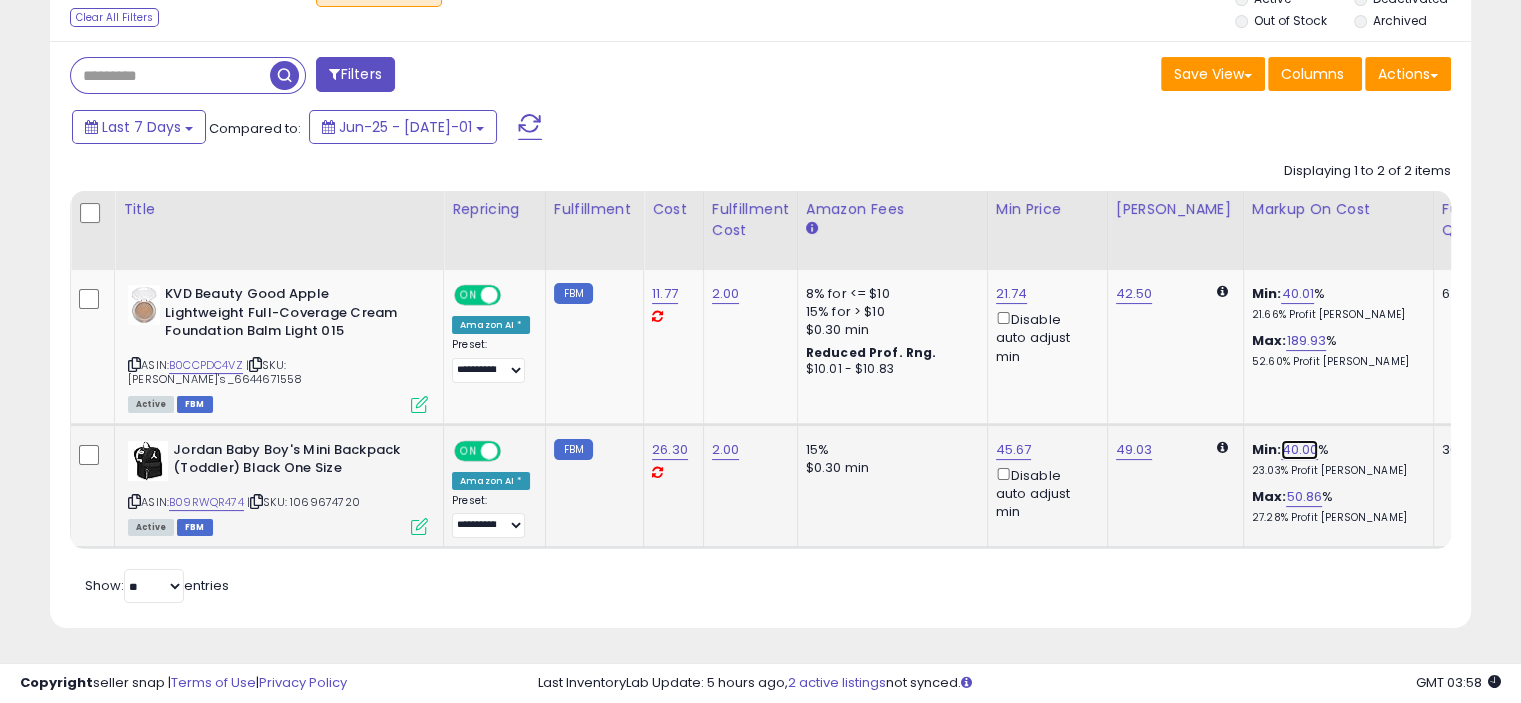 click on "40.00" at bounding box center (1299, 450) 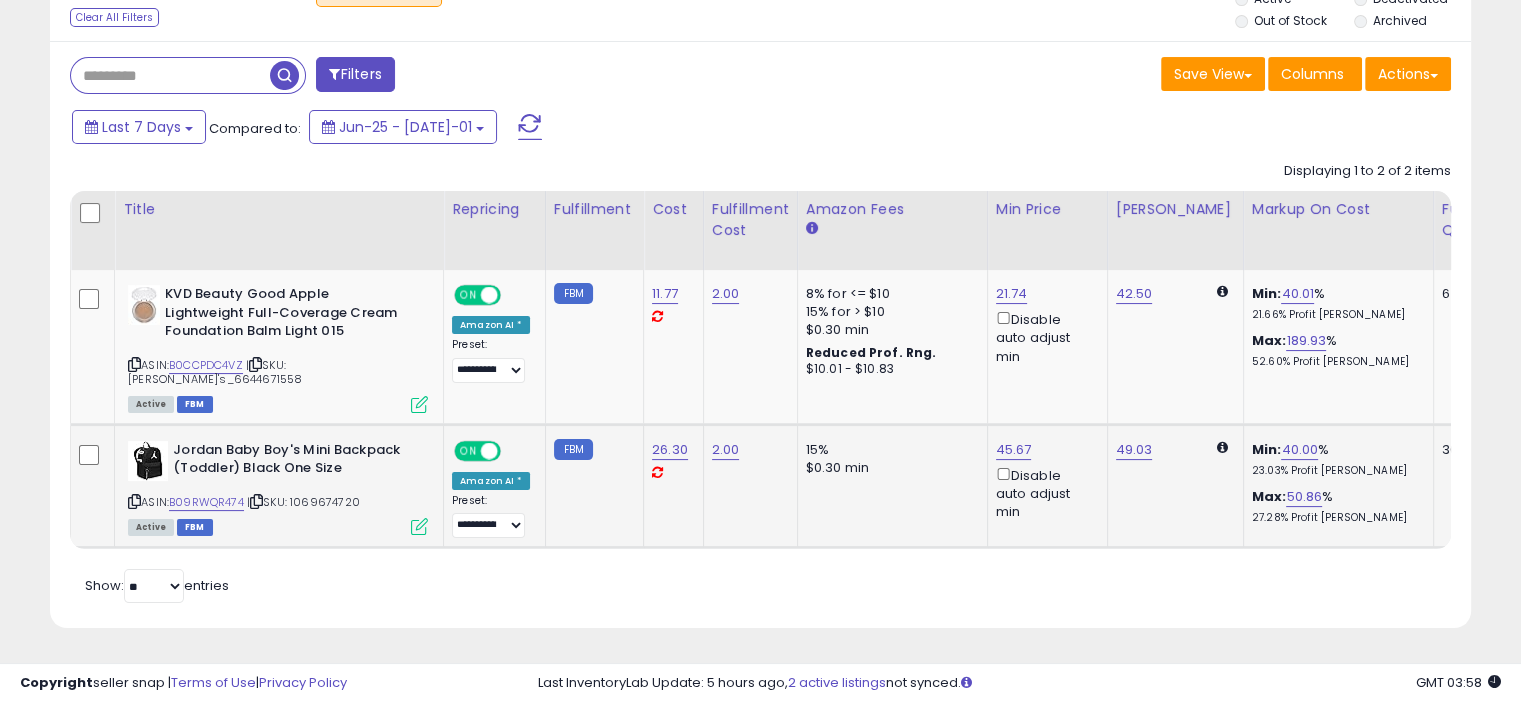scroll, scrollTop: 0, scrollLeft: 24, axis: horizontal 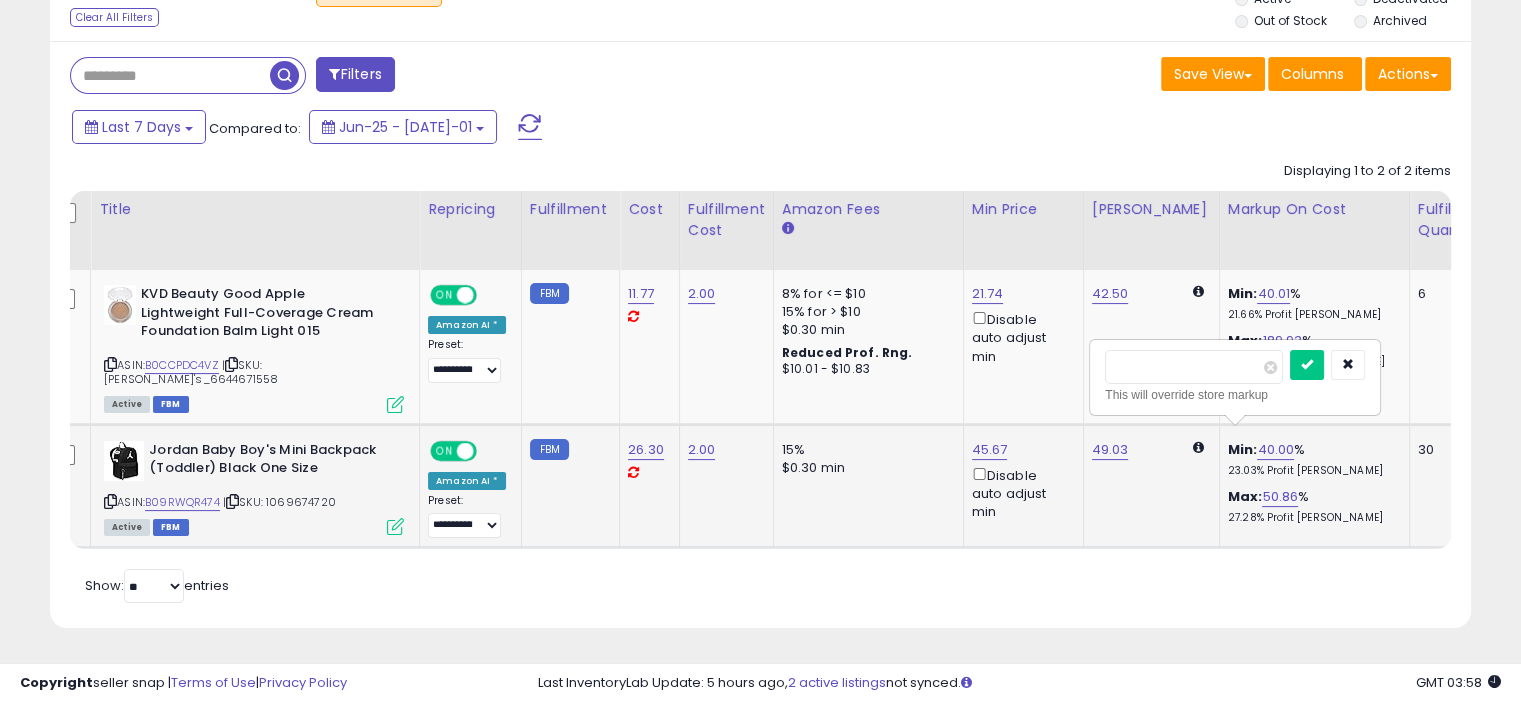 type on "*" 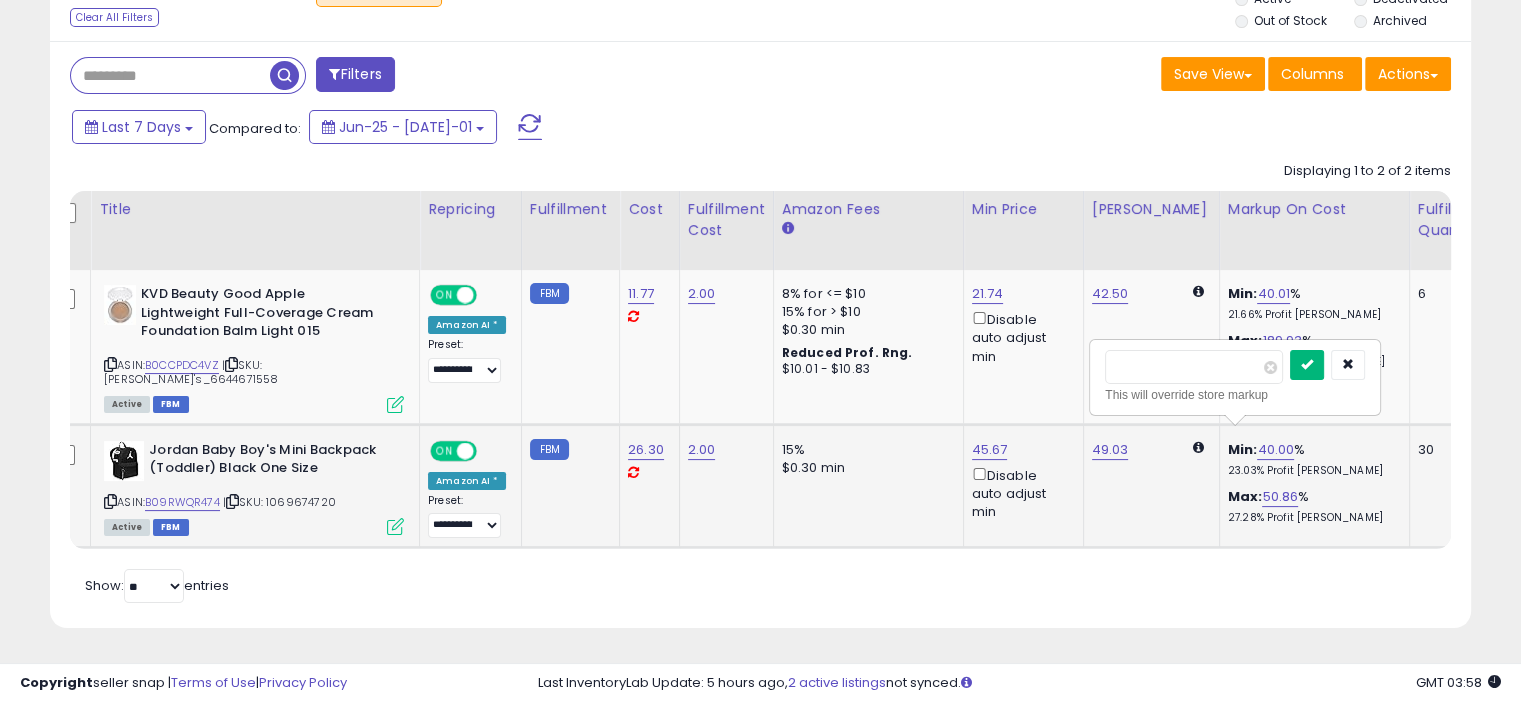 type on "**" 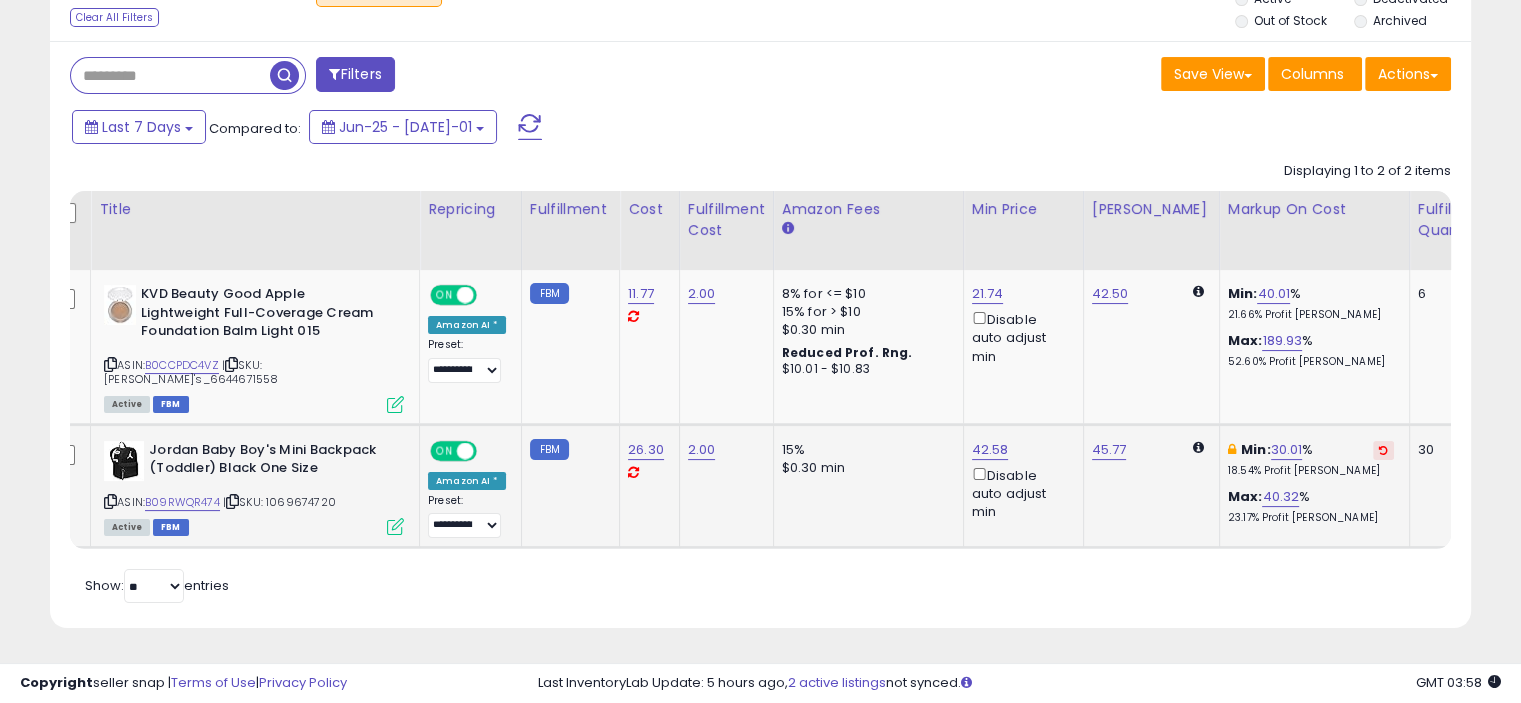 click at bounding box center (1383, 450) 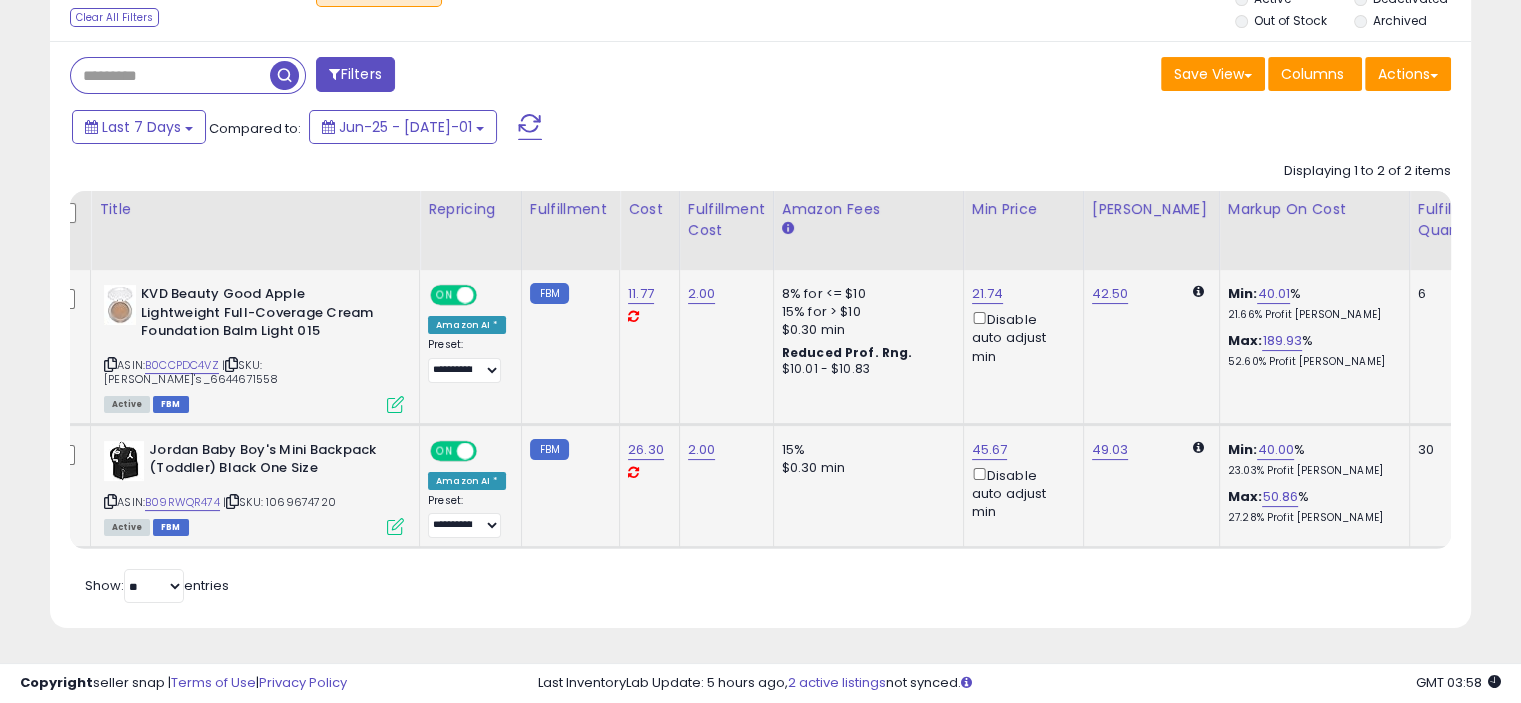 scroll, scrollTop: 0, scrollLeft: 0, axis: both 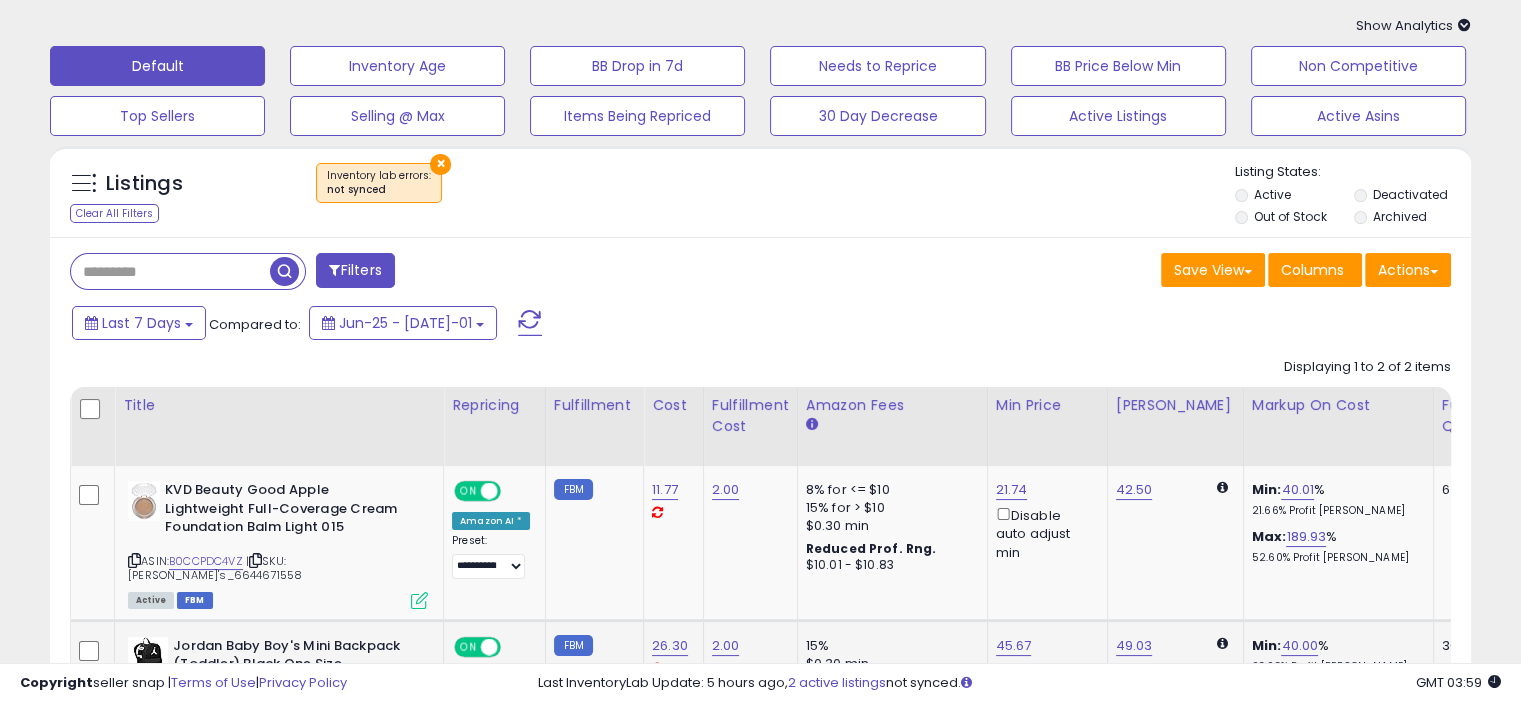 click at bounding box center [170, 271] 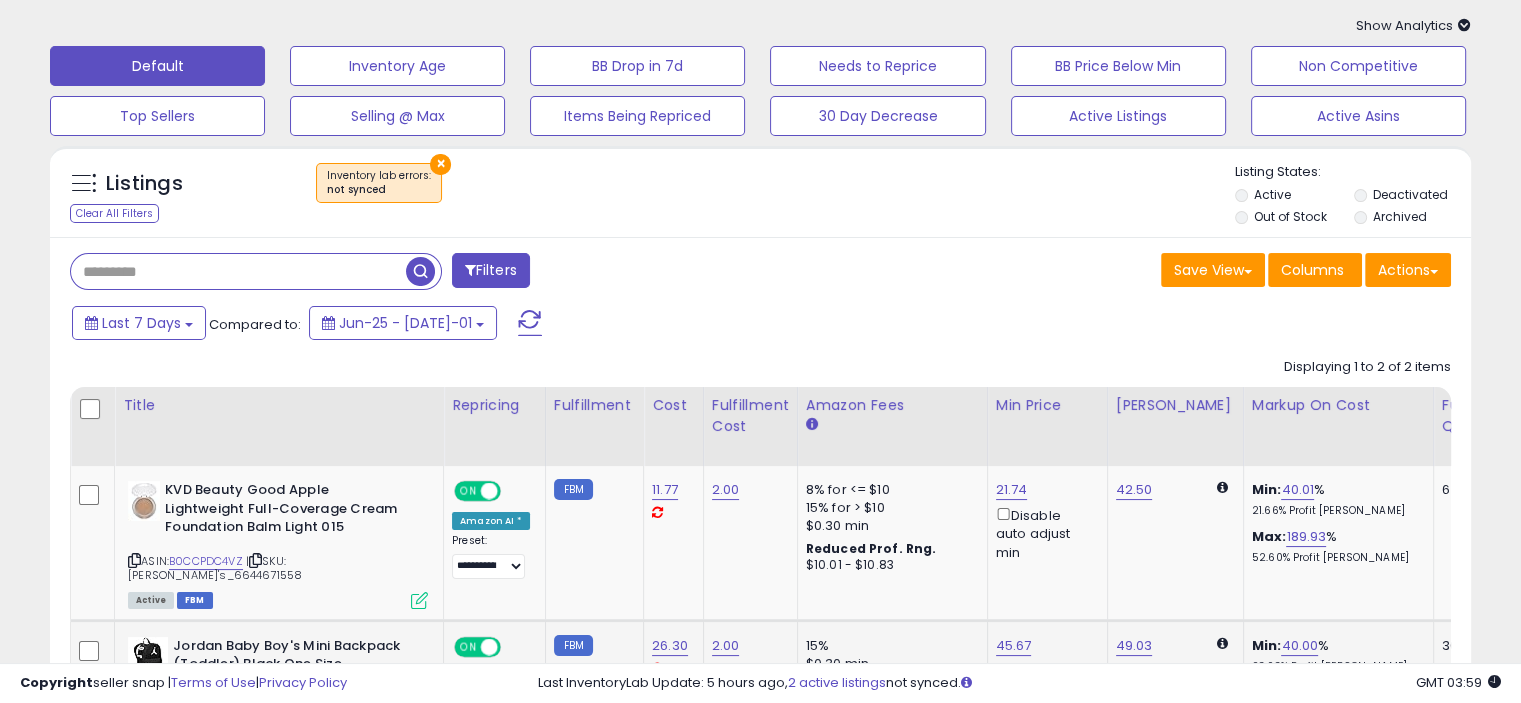 paste on "**********" 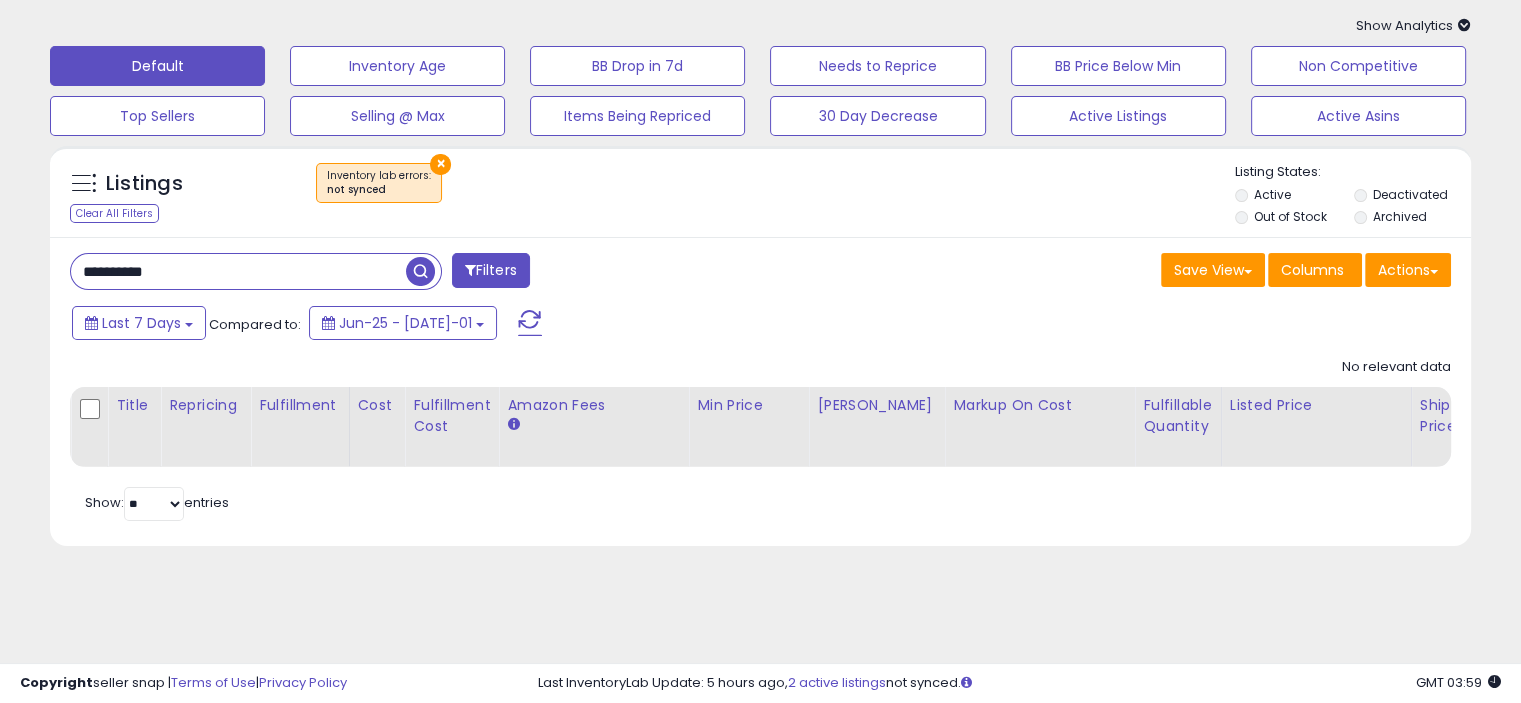 type on "**********" 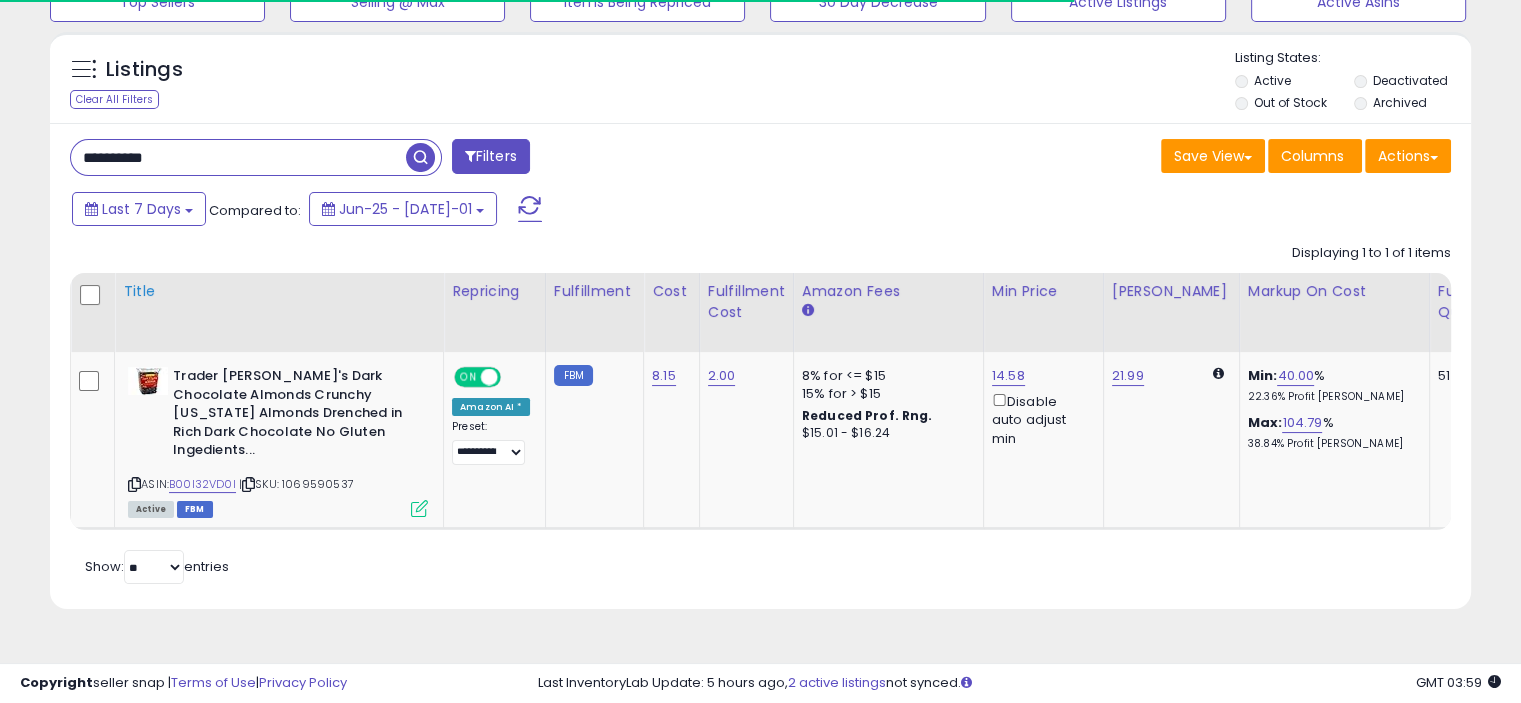scroll, scrollTop: 192, scrollLeft: 0, axis: vertical 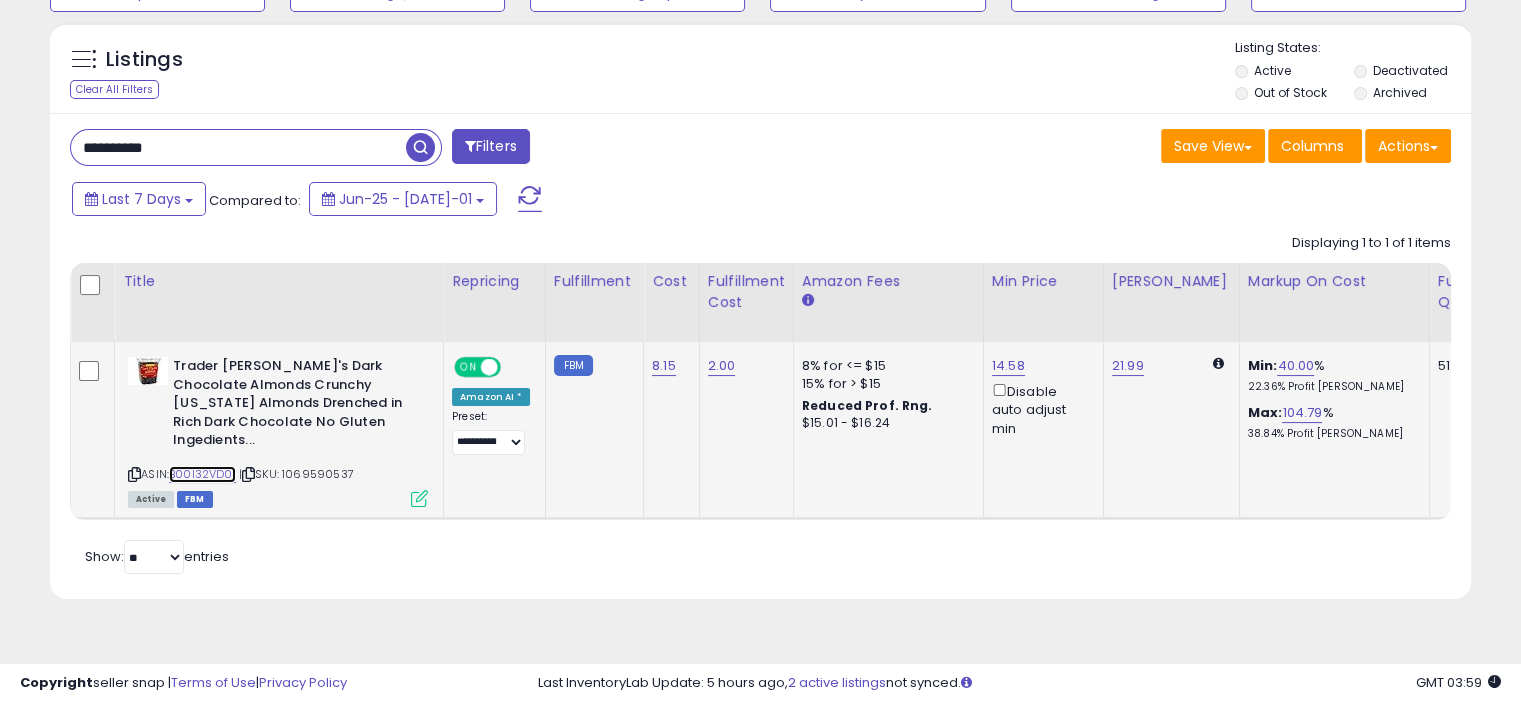 click on "B00I32VD0I" at bounding box center [202, 474] 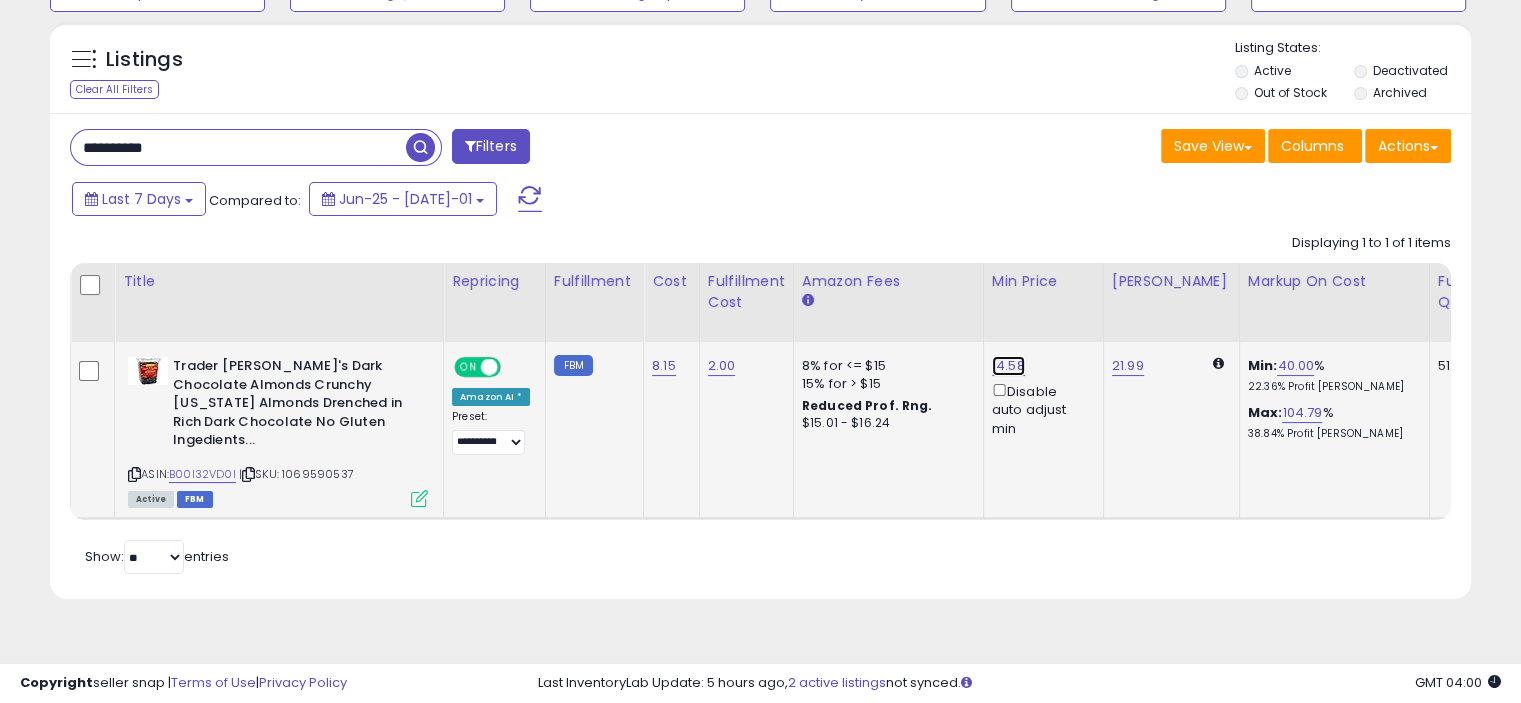 click on "14.58" at bounding box center (1008, 366) 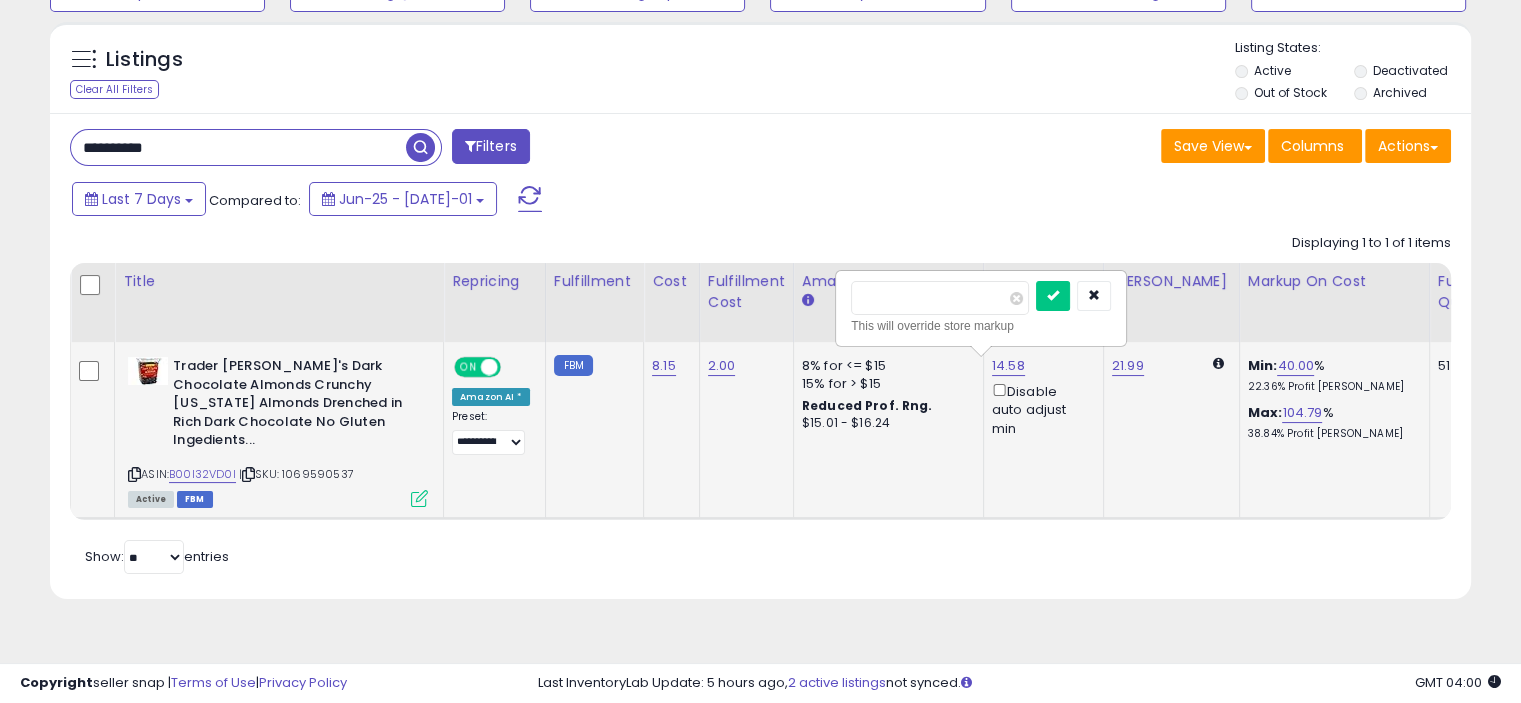 type on "*" 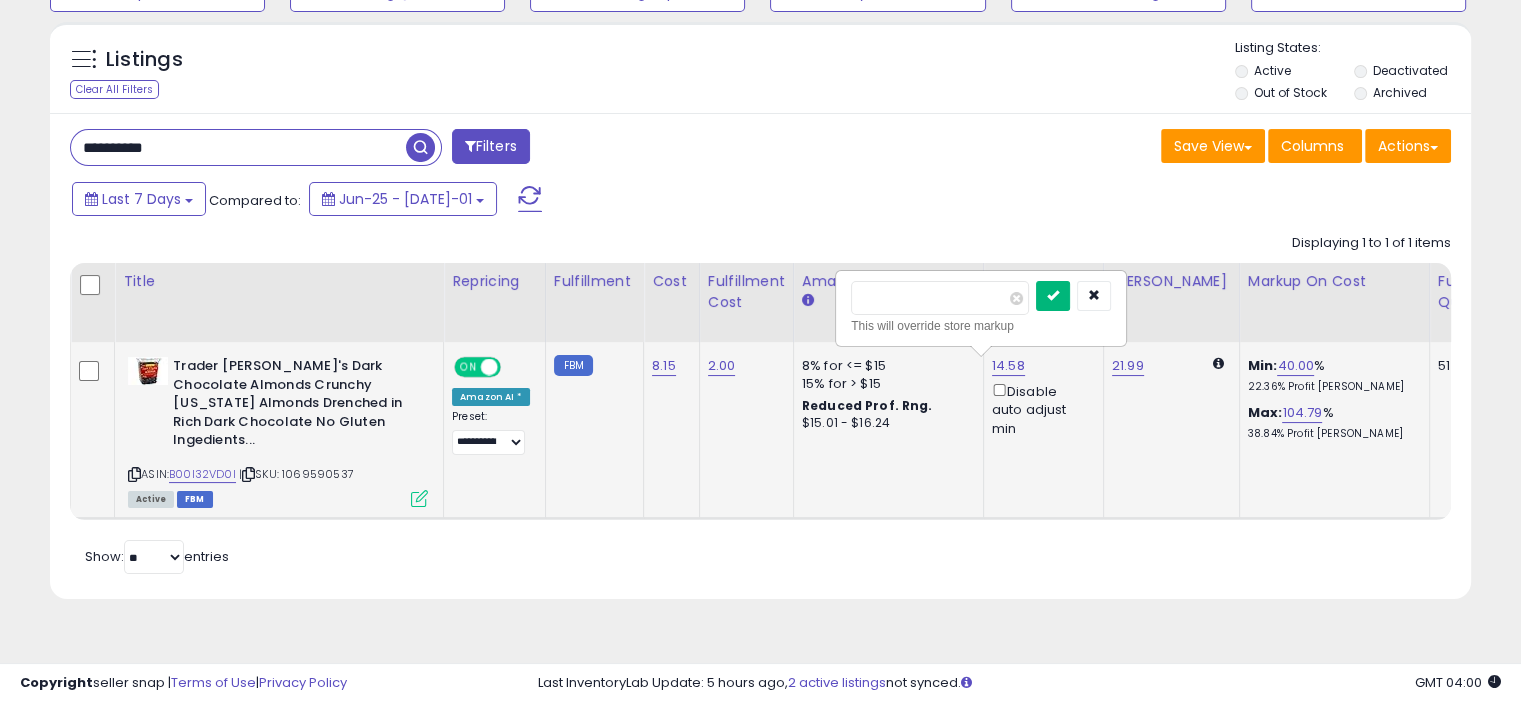 type on "*****" 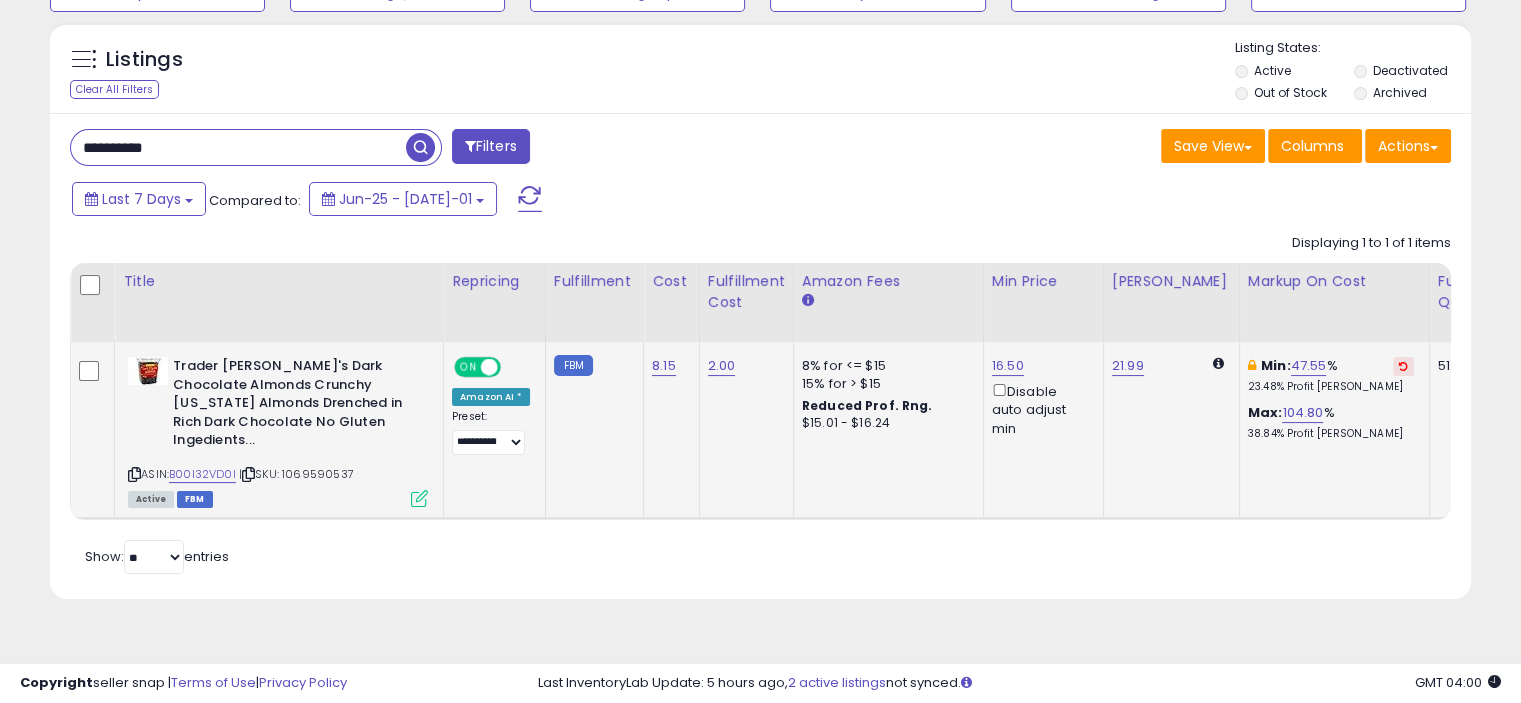 click on "**********" at bounding box center [238, 147] 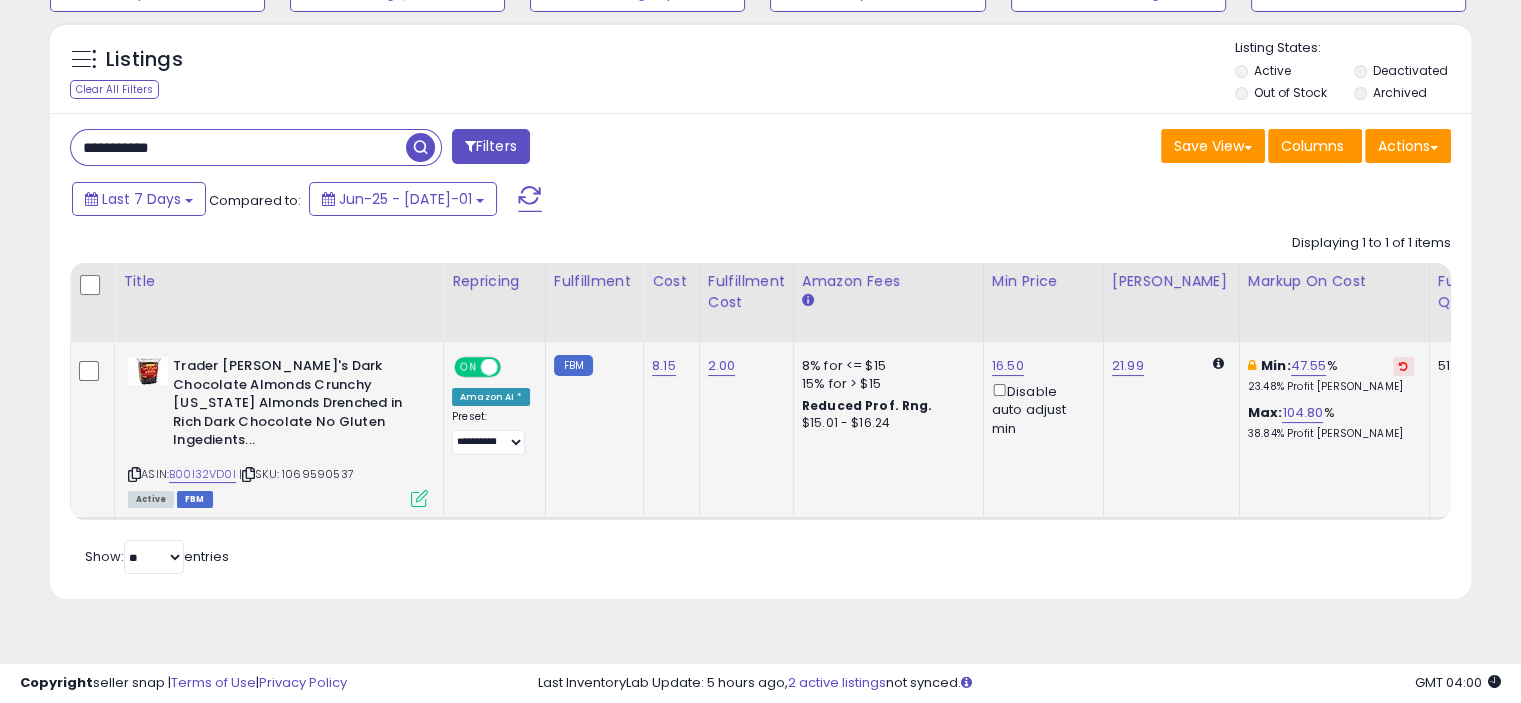 type on "**********" 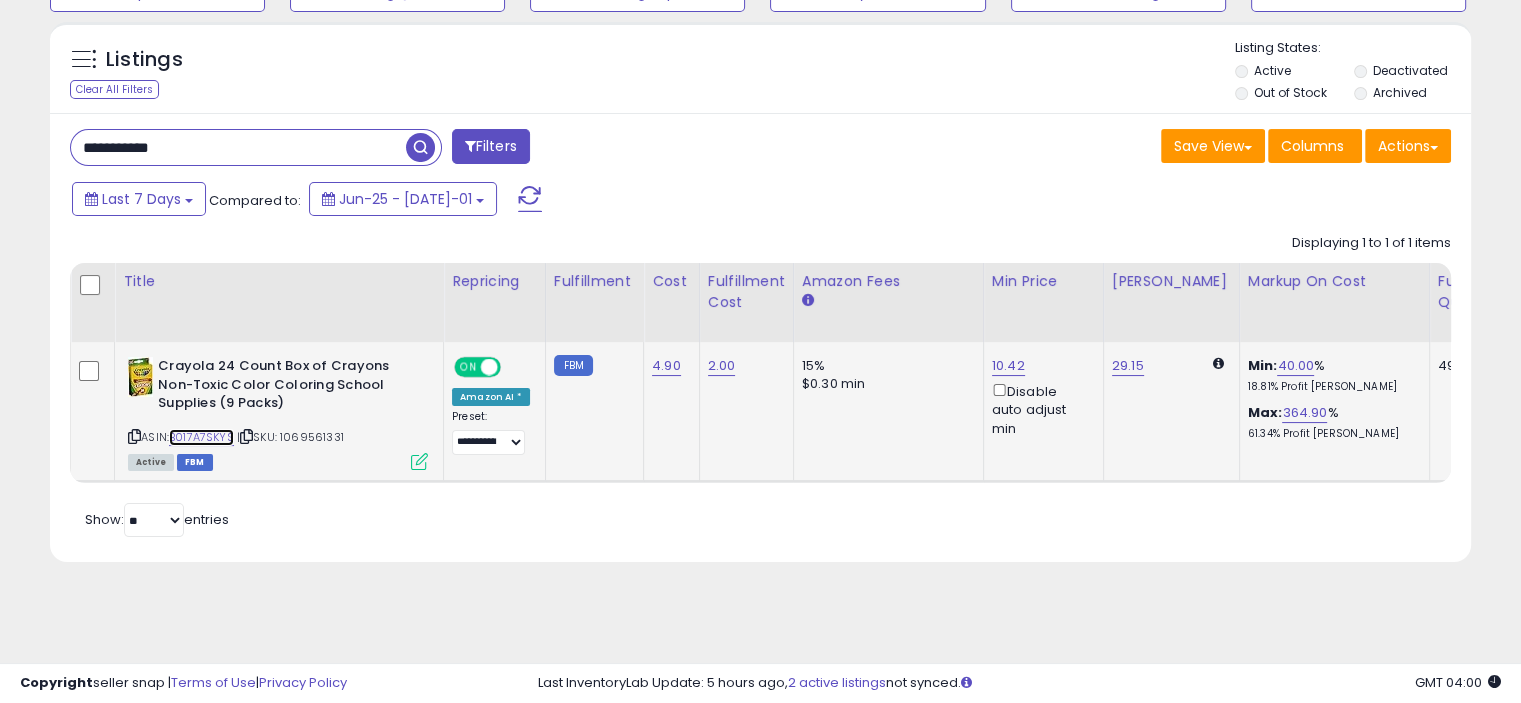 click on "B017A7SKYS" at bounding box center (201, 437) 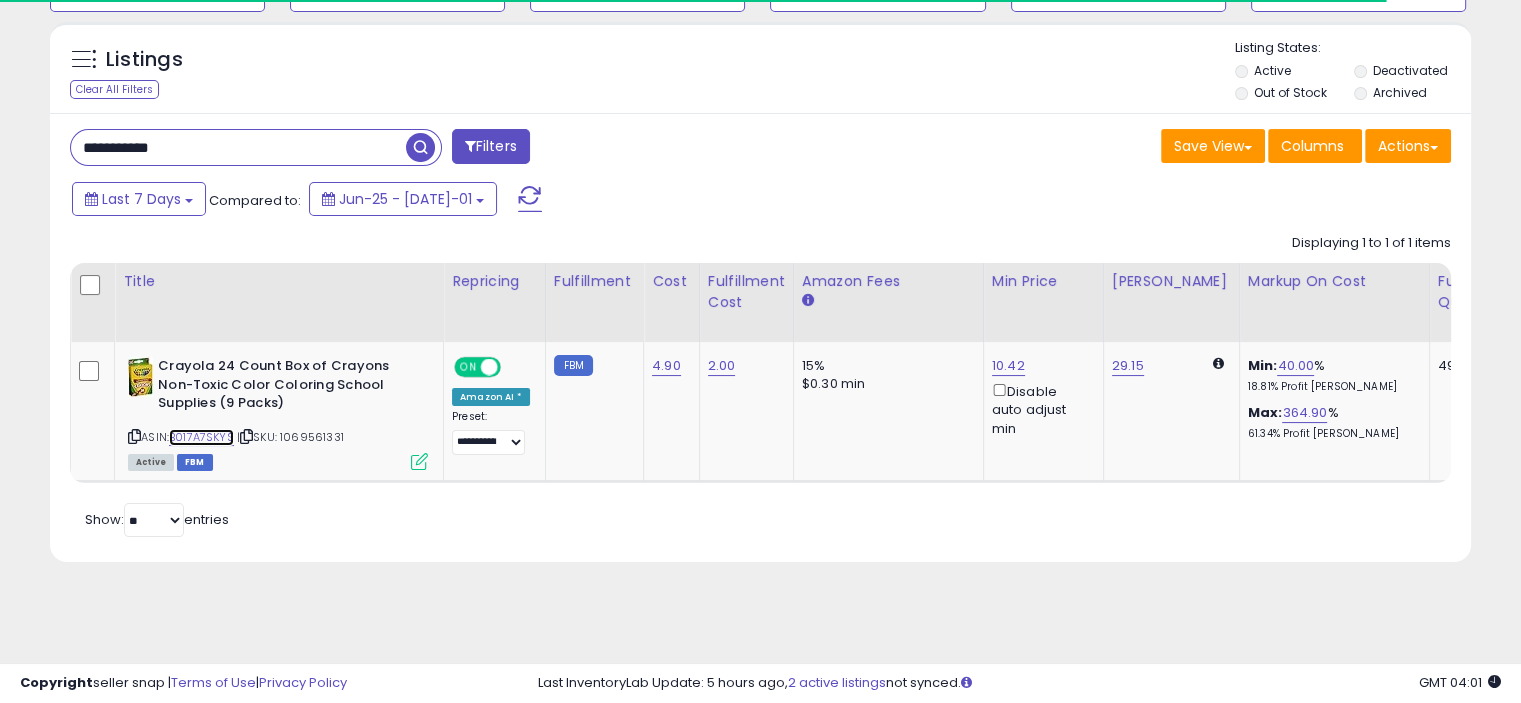 scroll, scrollTop: 0, scrollLeft: 0, axis: both 